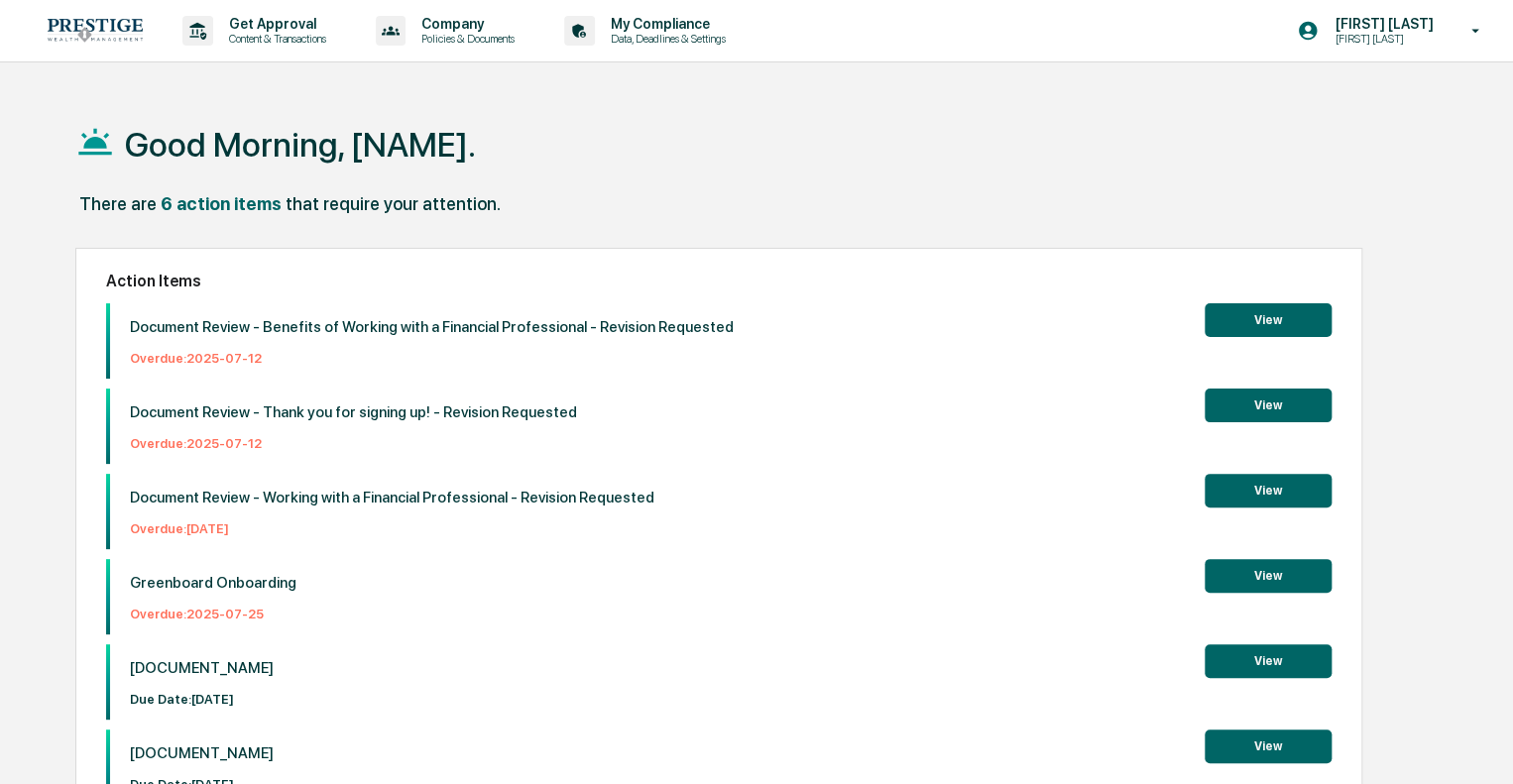 scroll, scrollTop: 0, scrollLeft: 0, axis: both 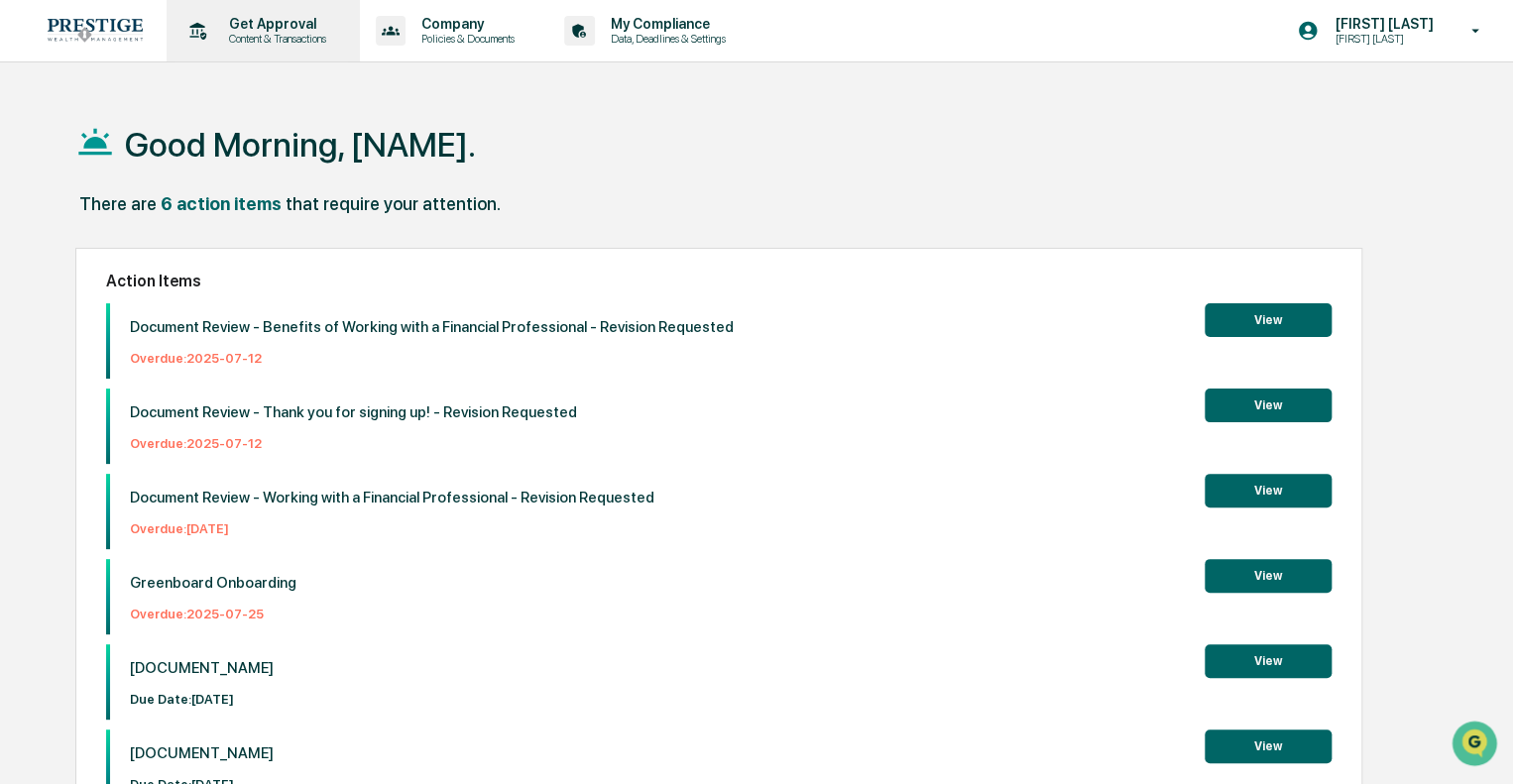 click on "Get Approval Content & Transactions" at bounding box center (261, 31) 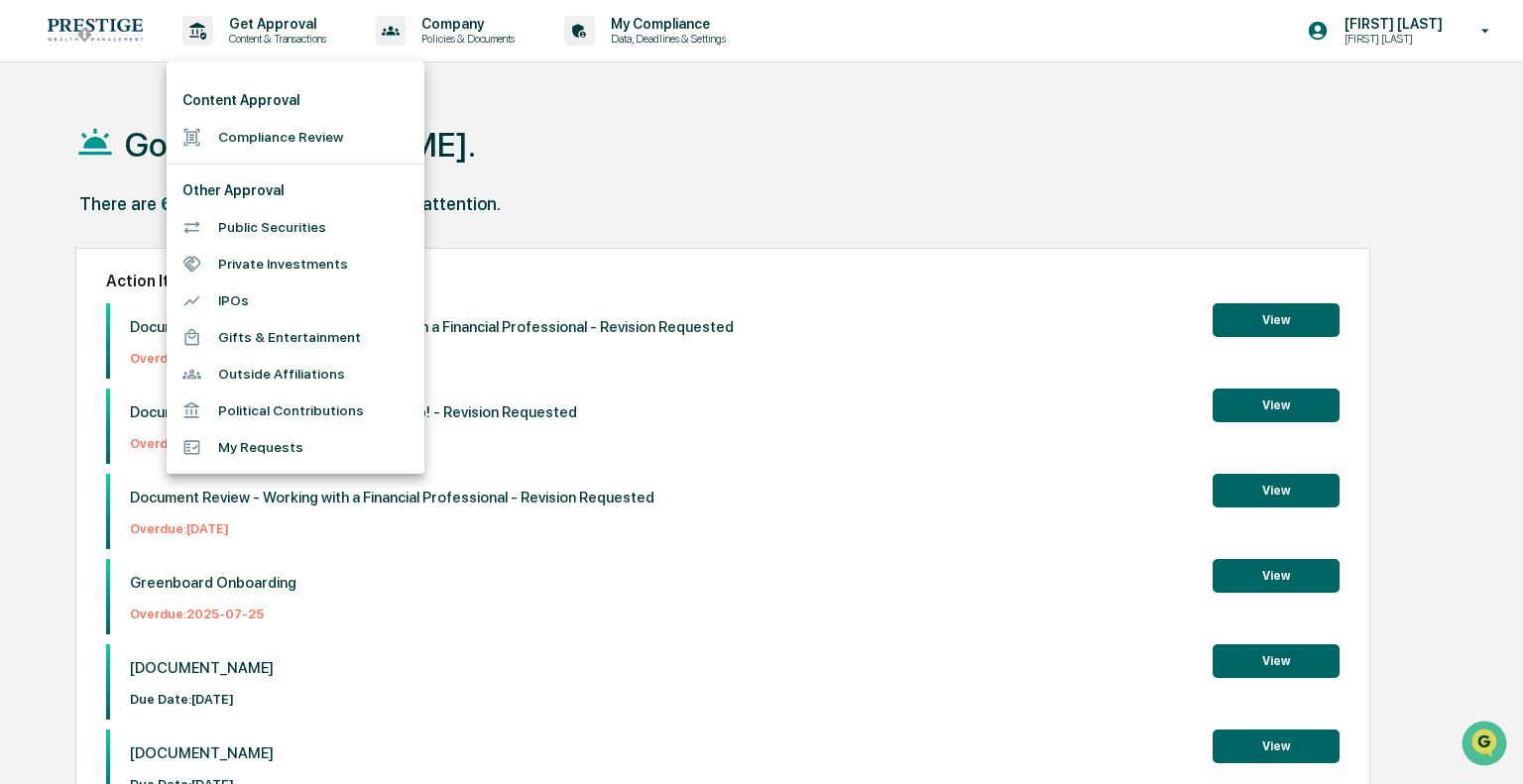 click on "Compliance Review" at bounding box center [295, 137] 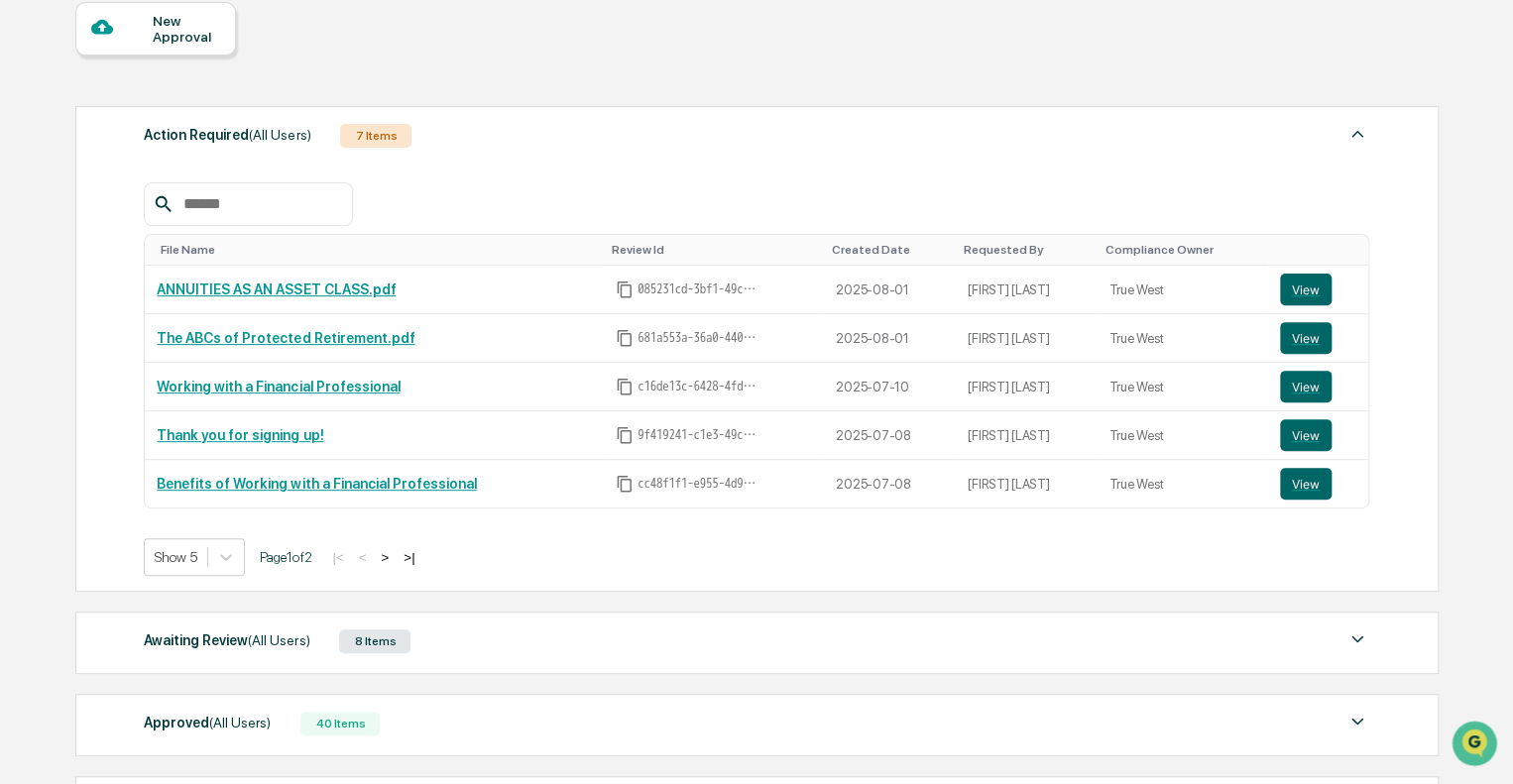 scroll, scrollTop: 392, scrollLeft: 0, axis: vertical 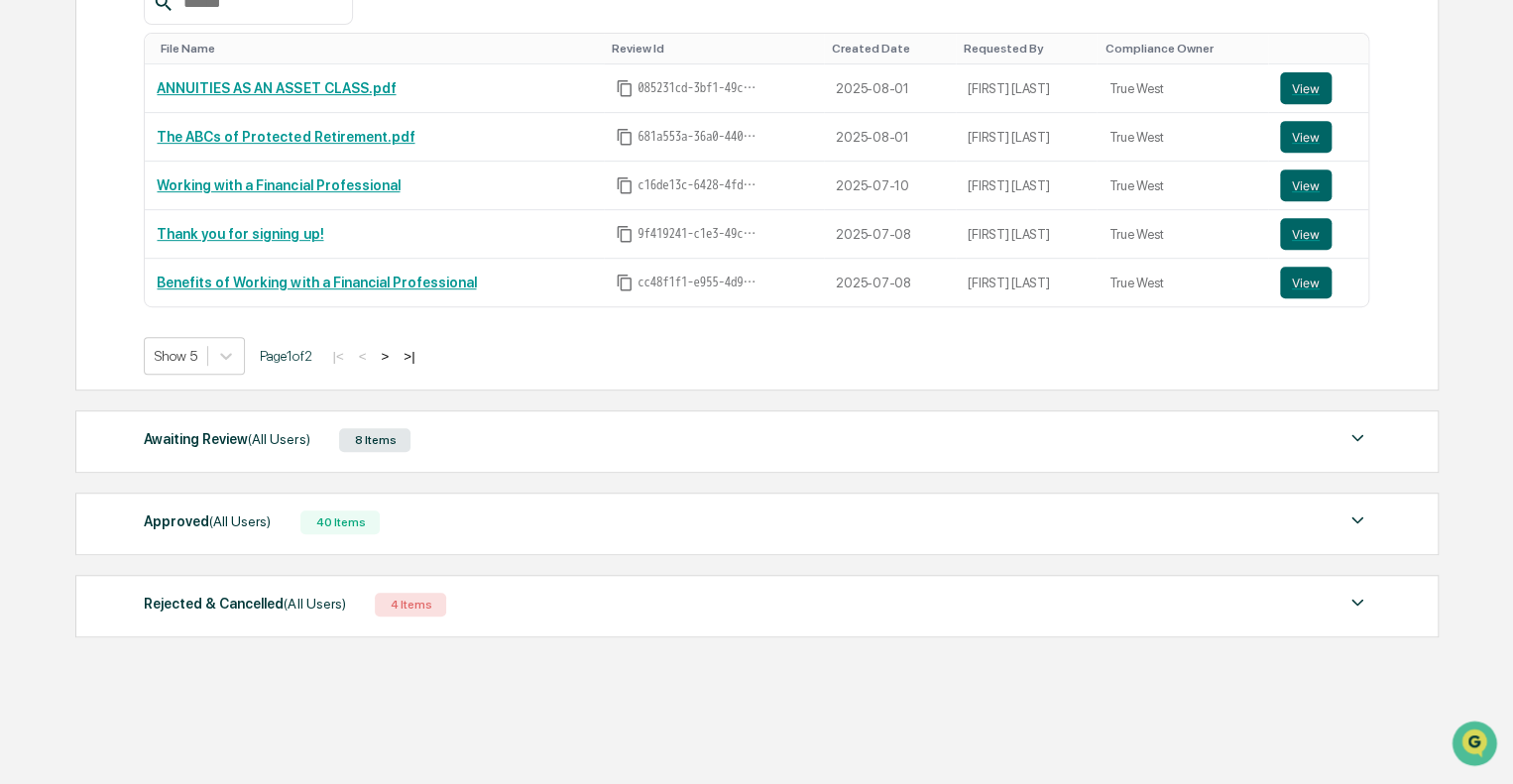 click on "Awaiting Review  (All Users) 8 Items" at bounding box center (756, 440) 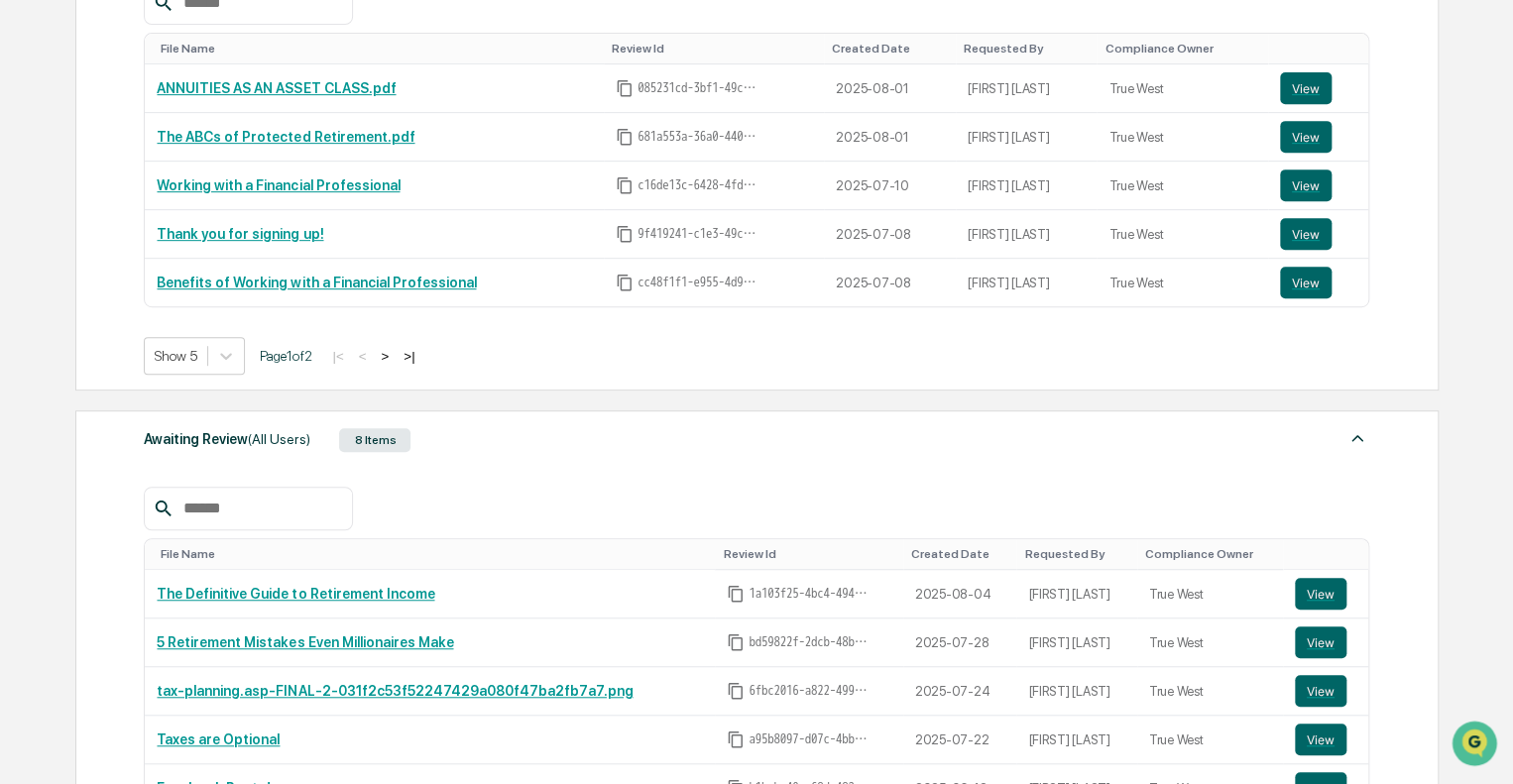 click on "Awaiting Review  (All Users) 8 Items" at bounding box center [756, 440] 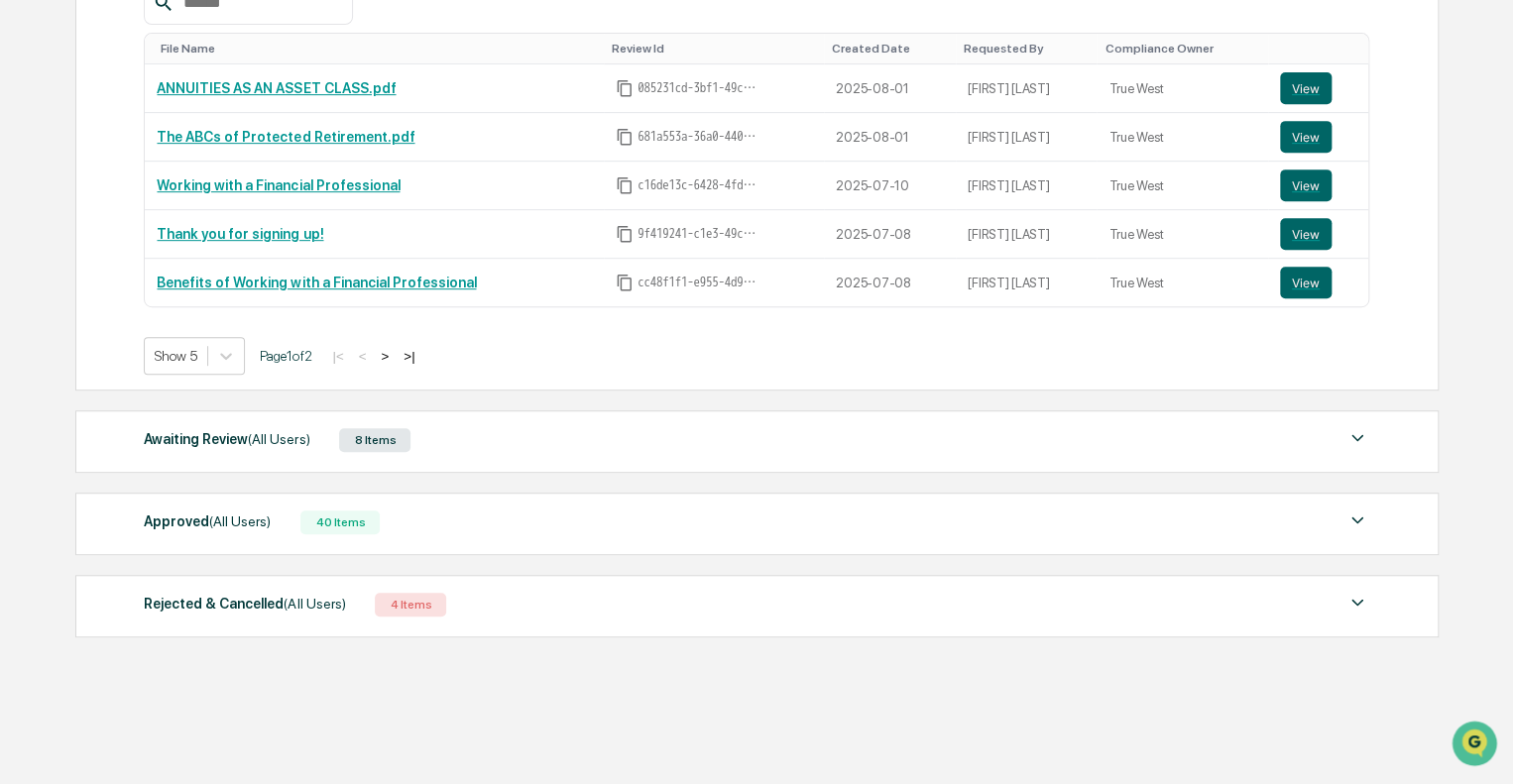 click on "Awaiting Review  (All Users) 8 Items" at bounding box center (756, 440) 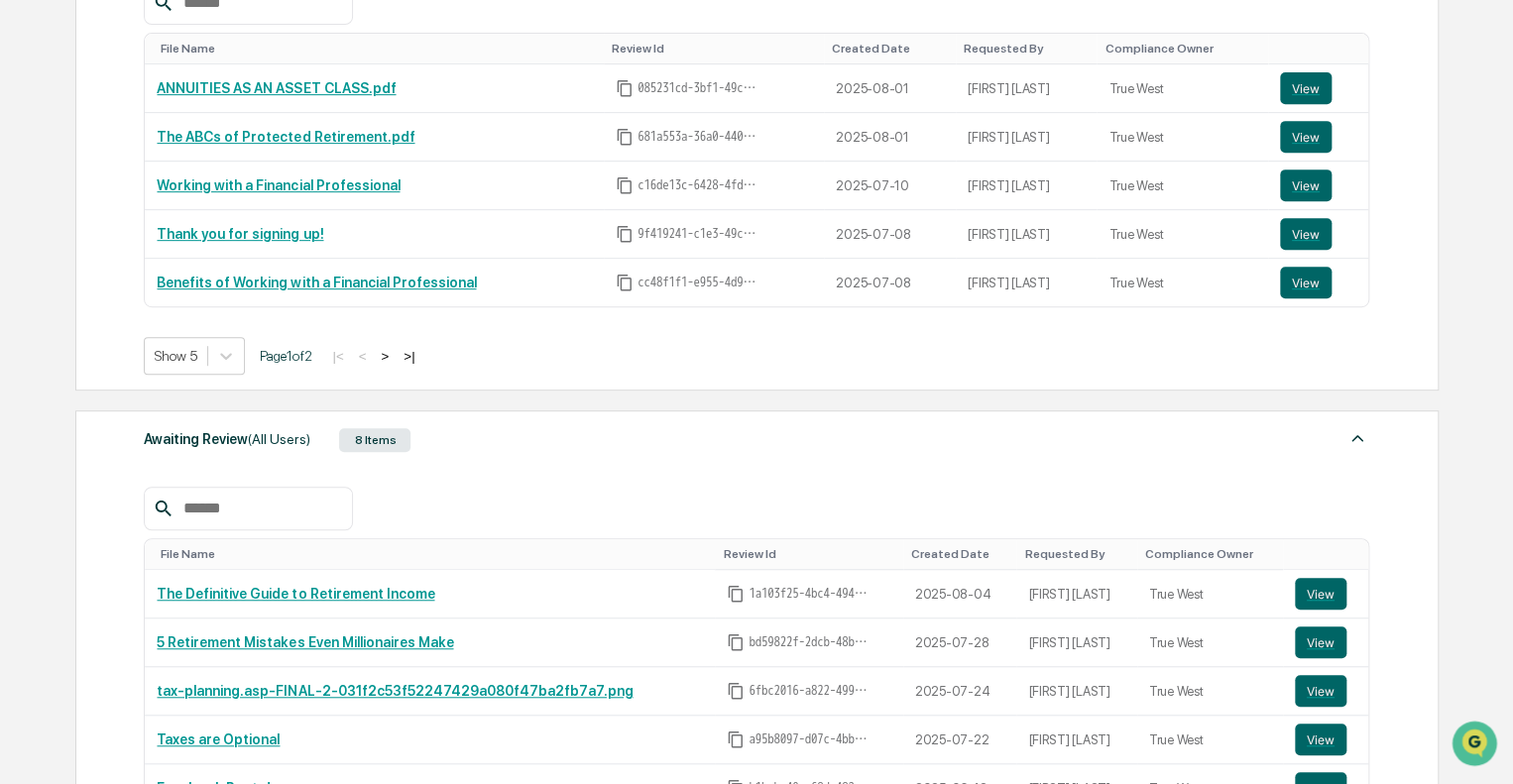 click on "Awaiting Review  (All Users) 8 Items" at bounding box center (756, 440) 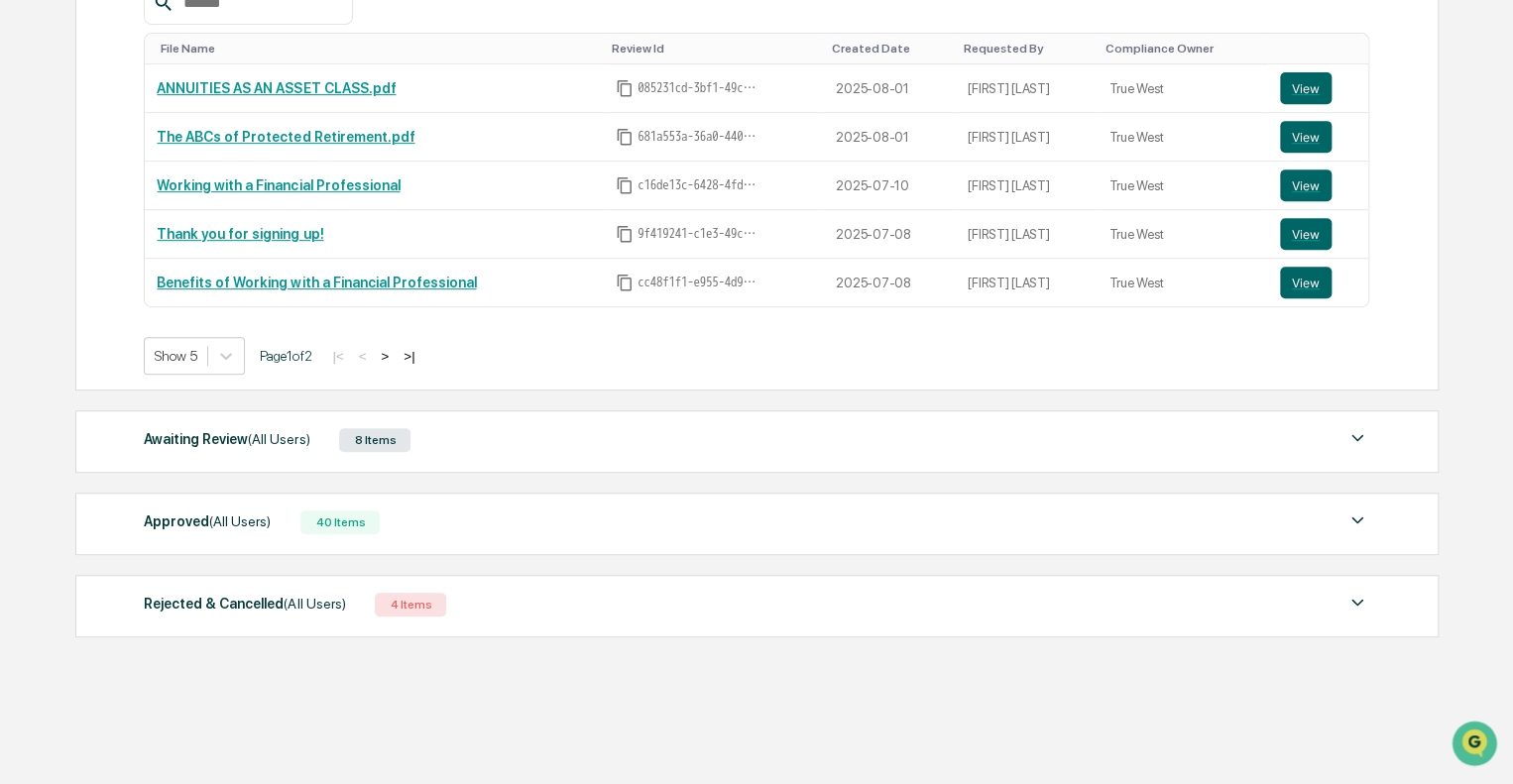 click on "Approved  (All Users) 40 Items" at bounding box center (756, 522) 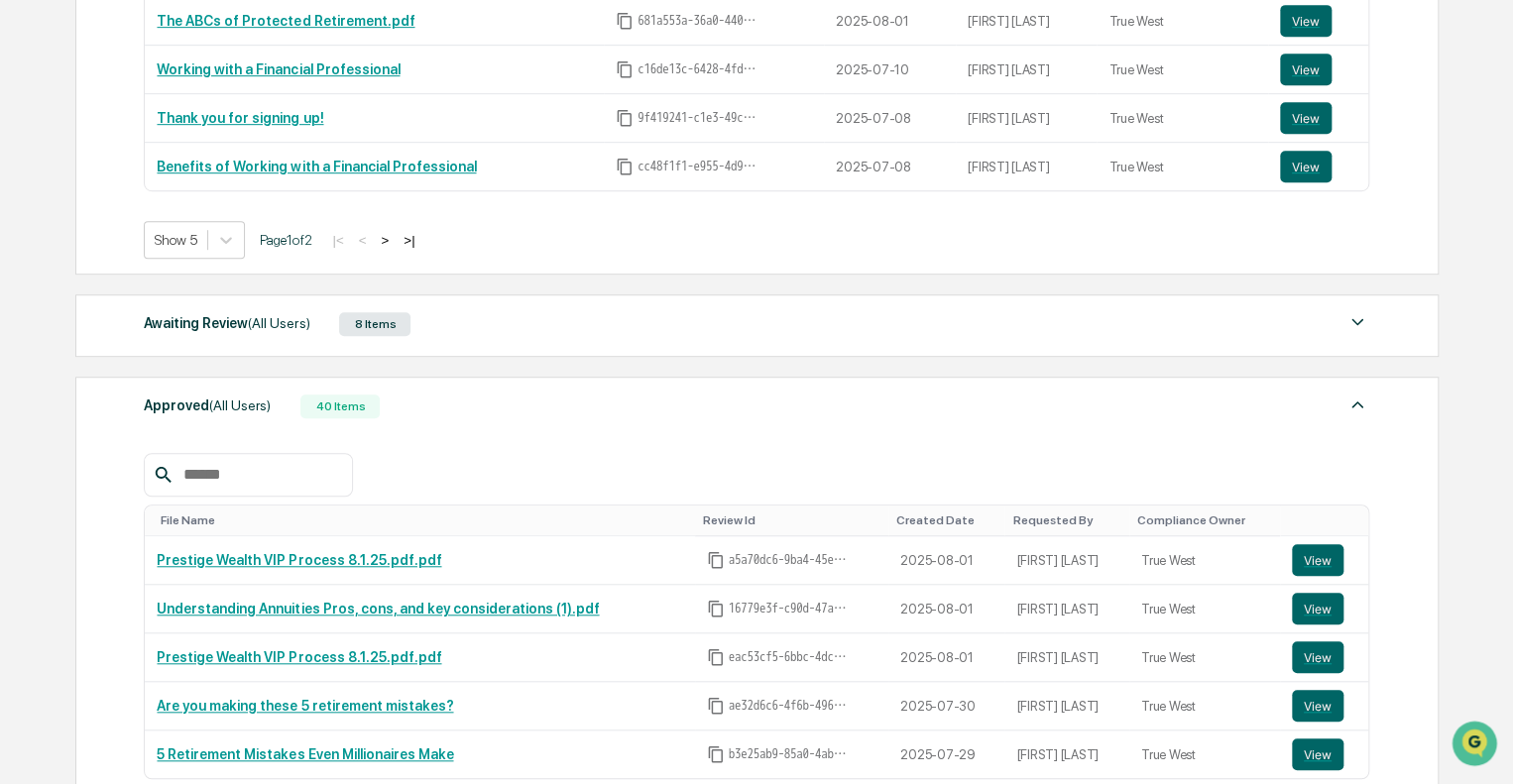 scroll, scrollTop: 593, scrollLeft: 0, axis: vertical 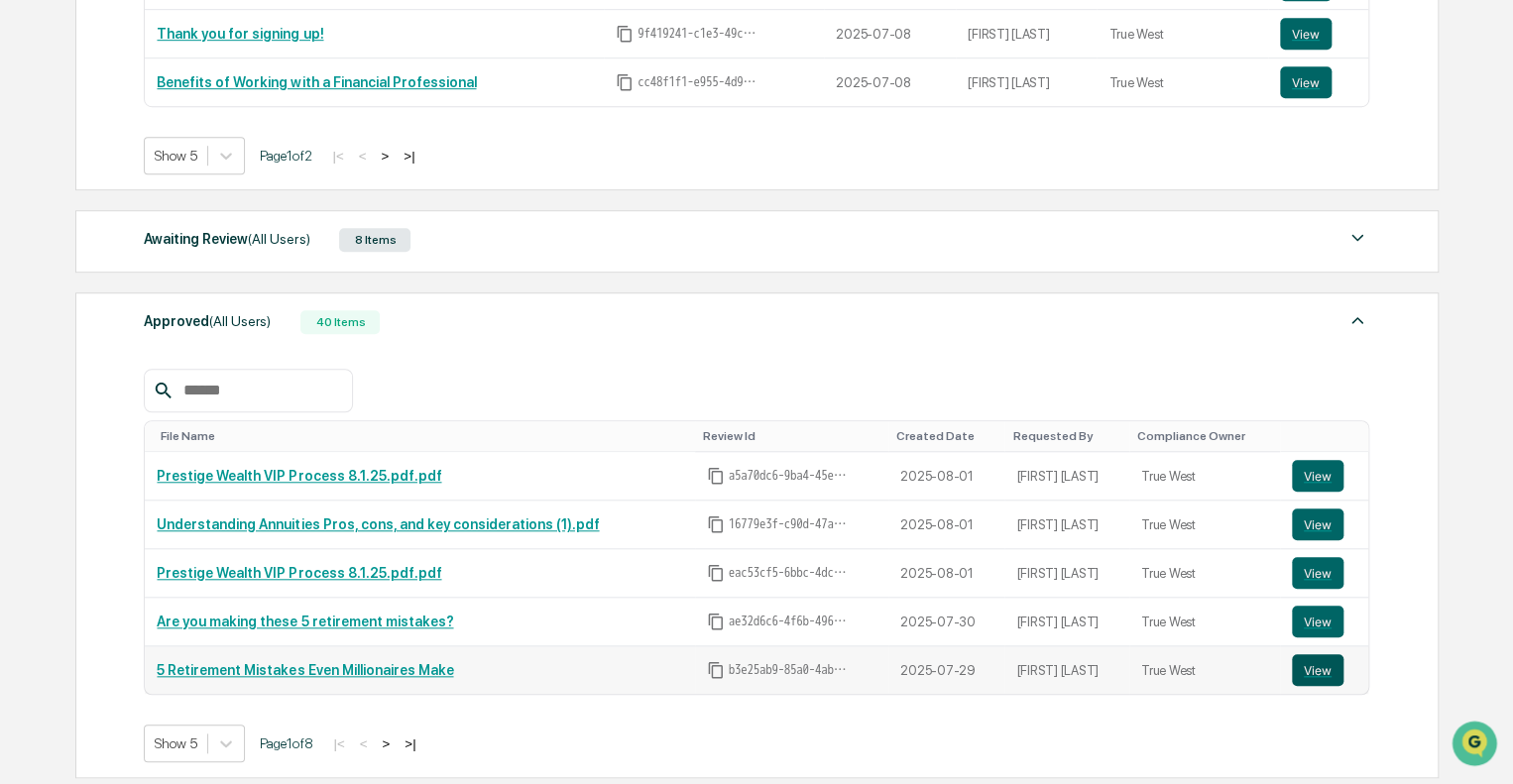 click on "View" at bounding box center [1318, 670] 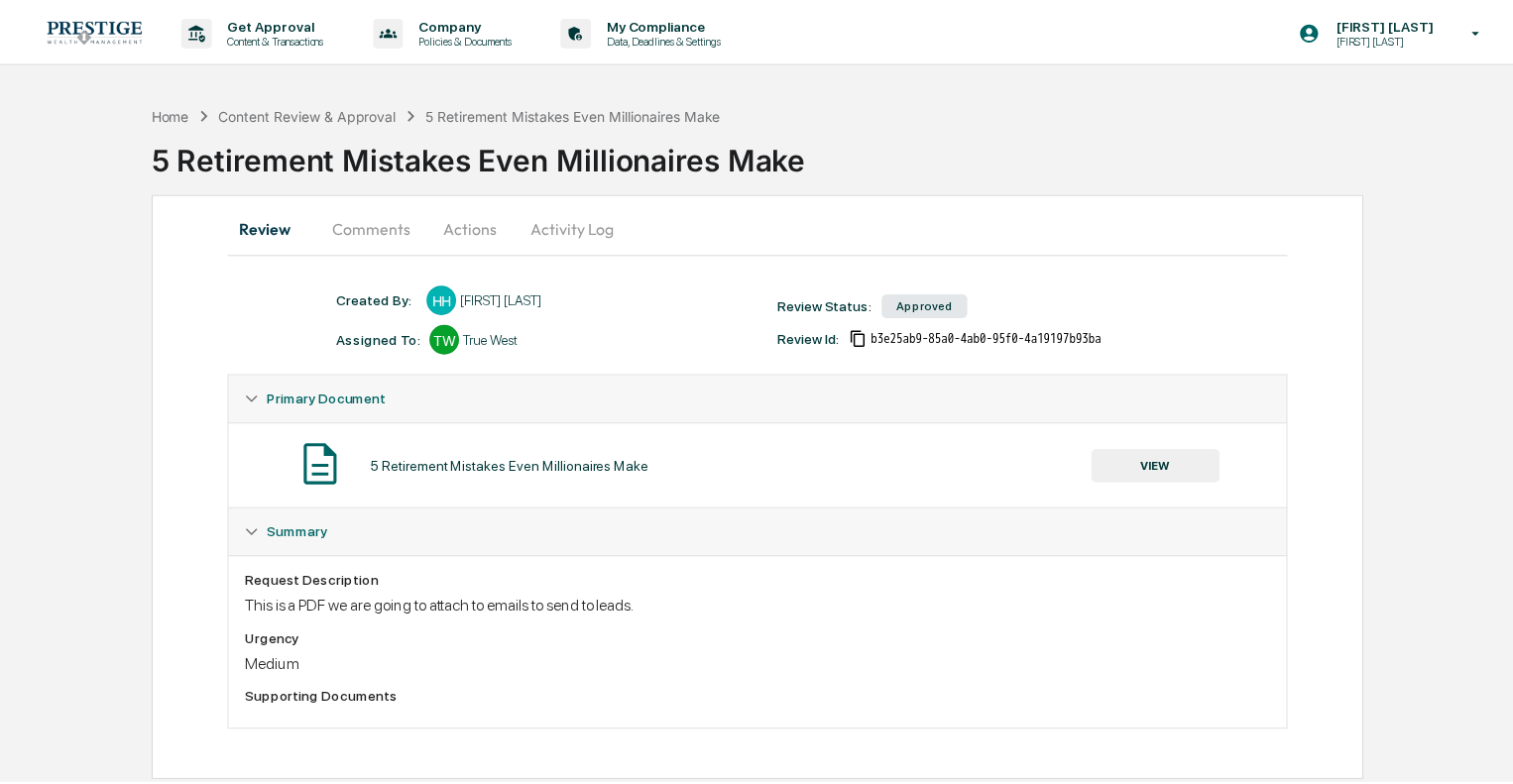 scroll, scrollTop: 0, scrollLeft: 0, axis: both 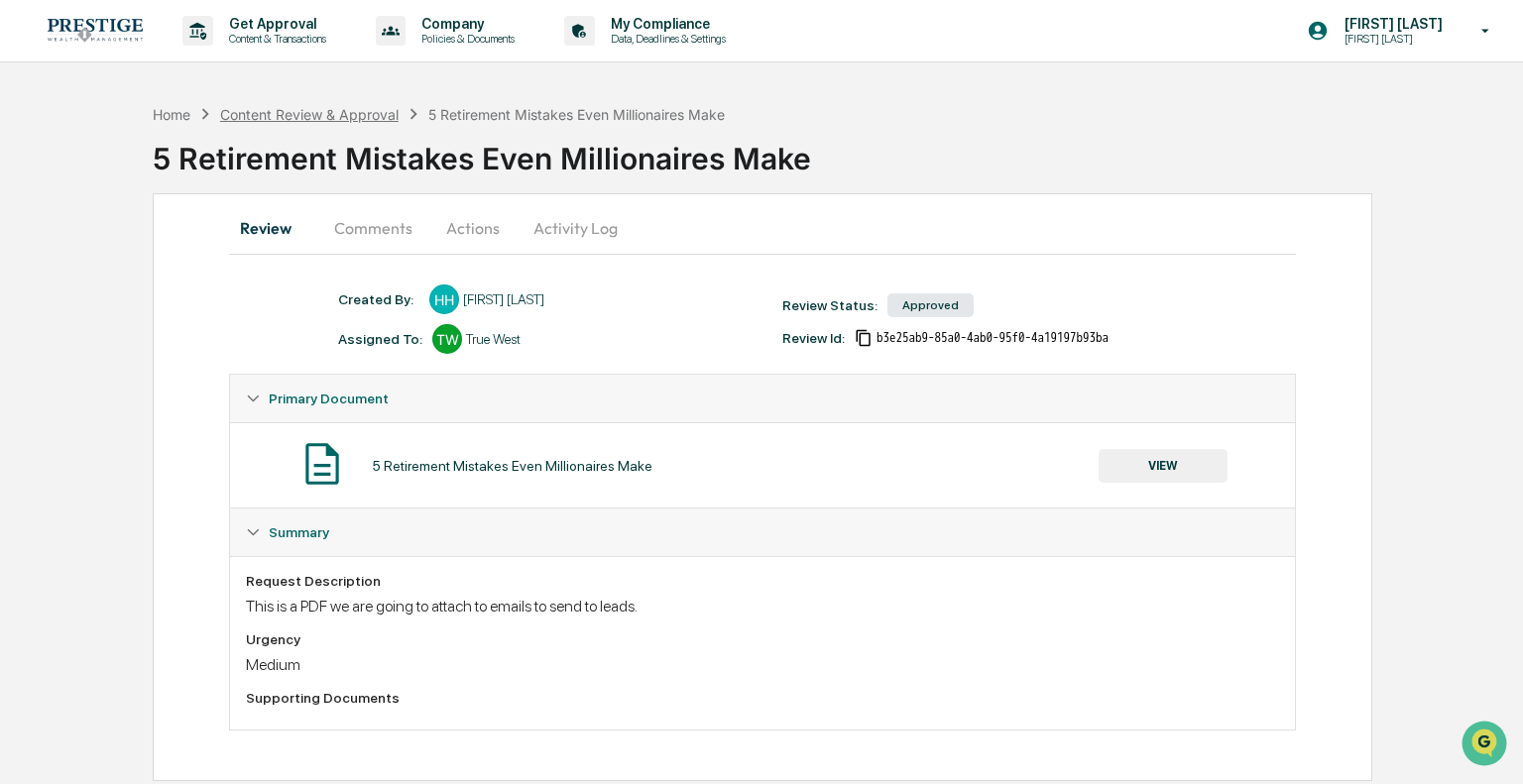 click on "Content Review & Approval" at bounding box center (309, 114) 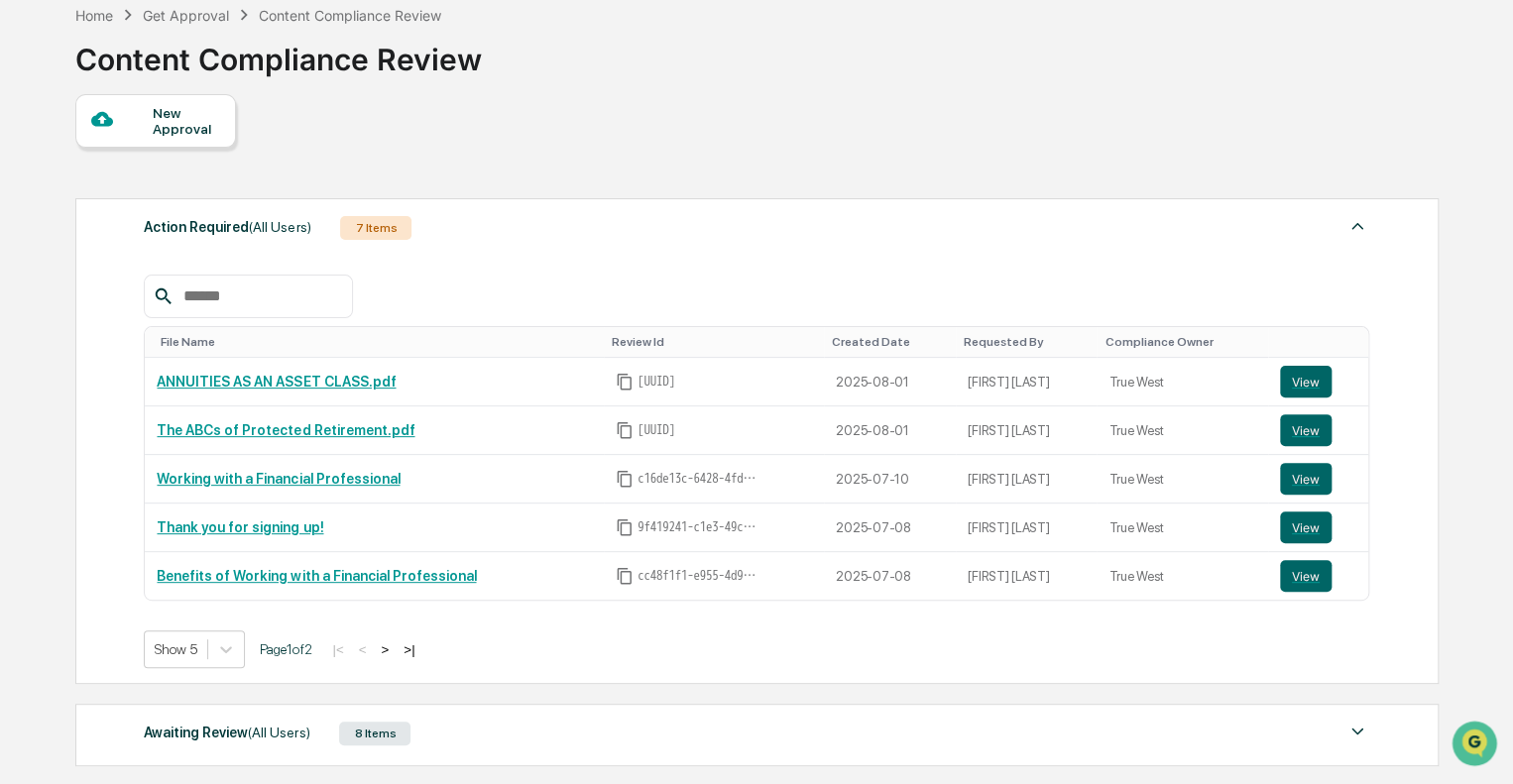 scroll, scrollTop: 392, scrollLeft: 0, axis: vertical 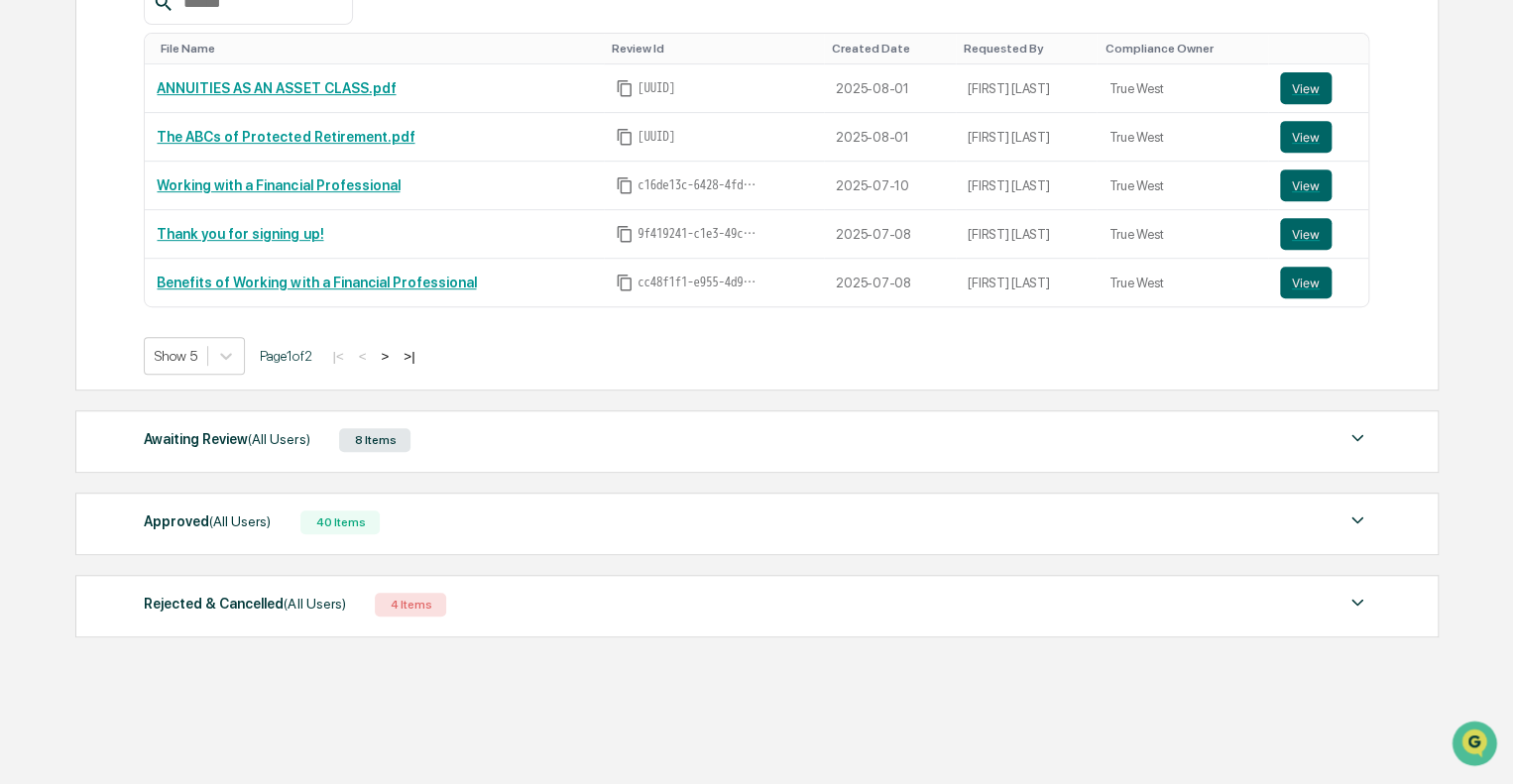 click on "Awaiting Review  (All Users) 8 Items" at bounding box center [756, 440] 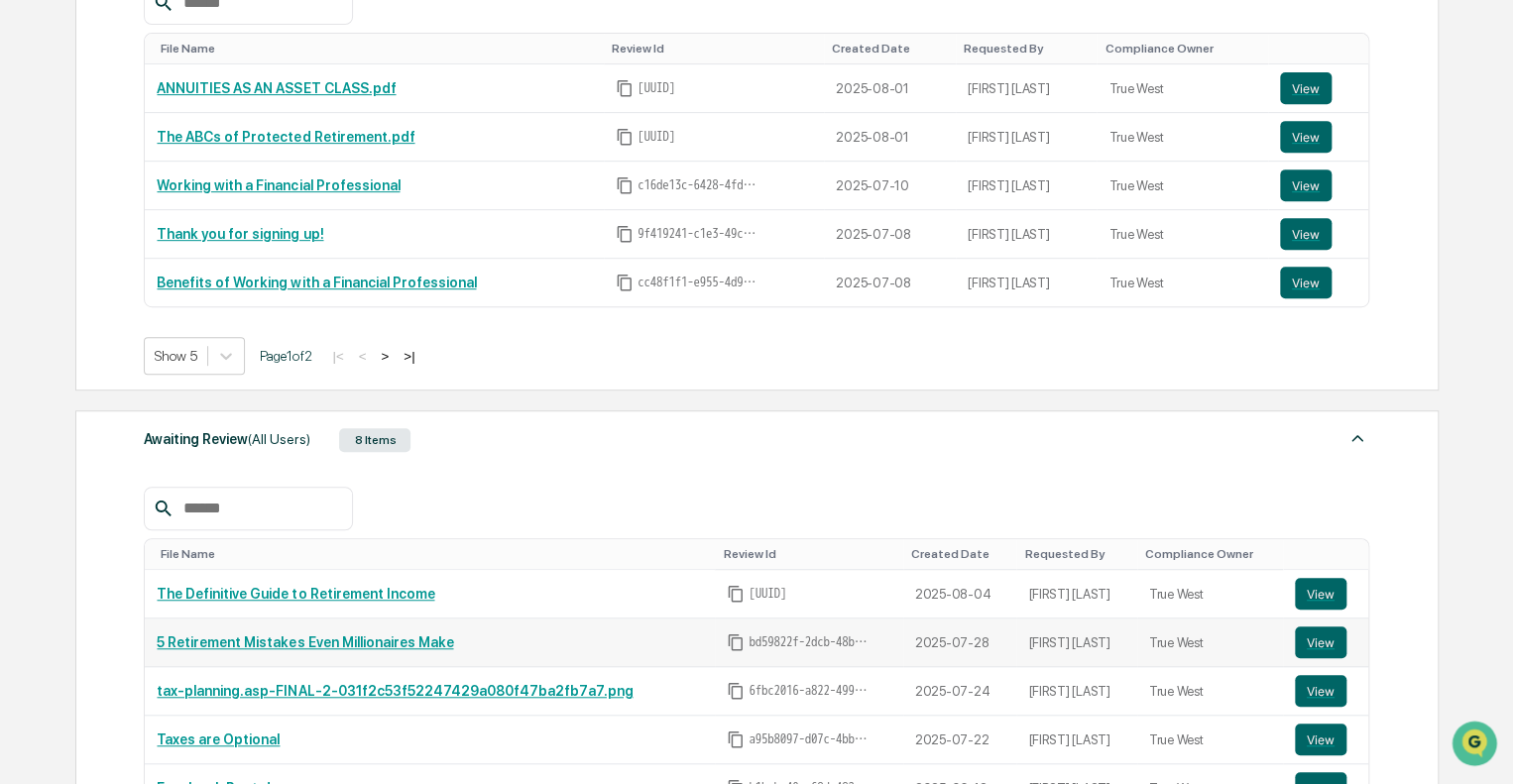 click on "5 Retirement Mistakes Even Millionaires Make" at bounding box center (429, 642) 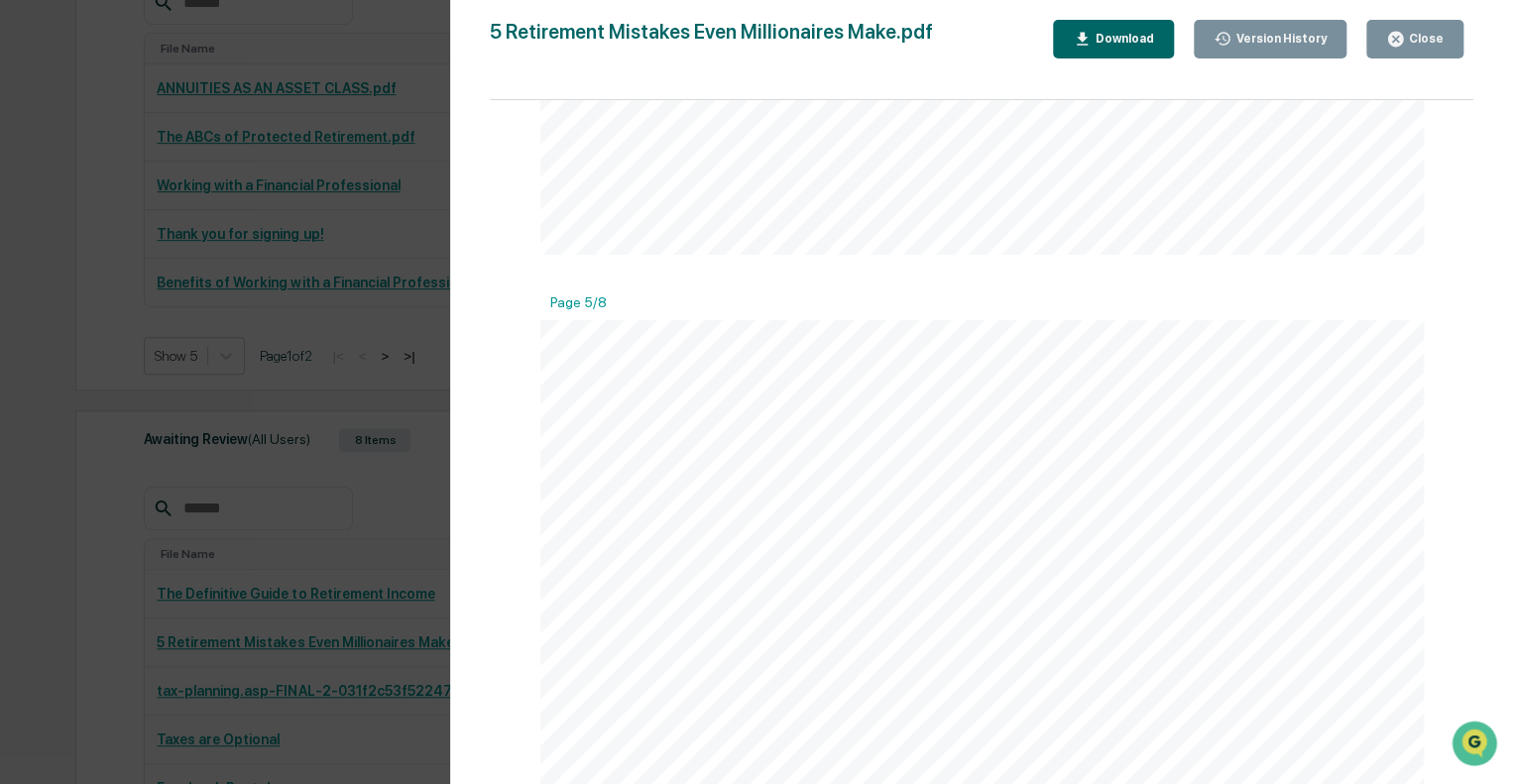 scroll, scrollTop: 8968, scrollLeft: 0, axis: vertical 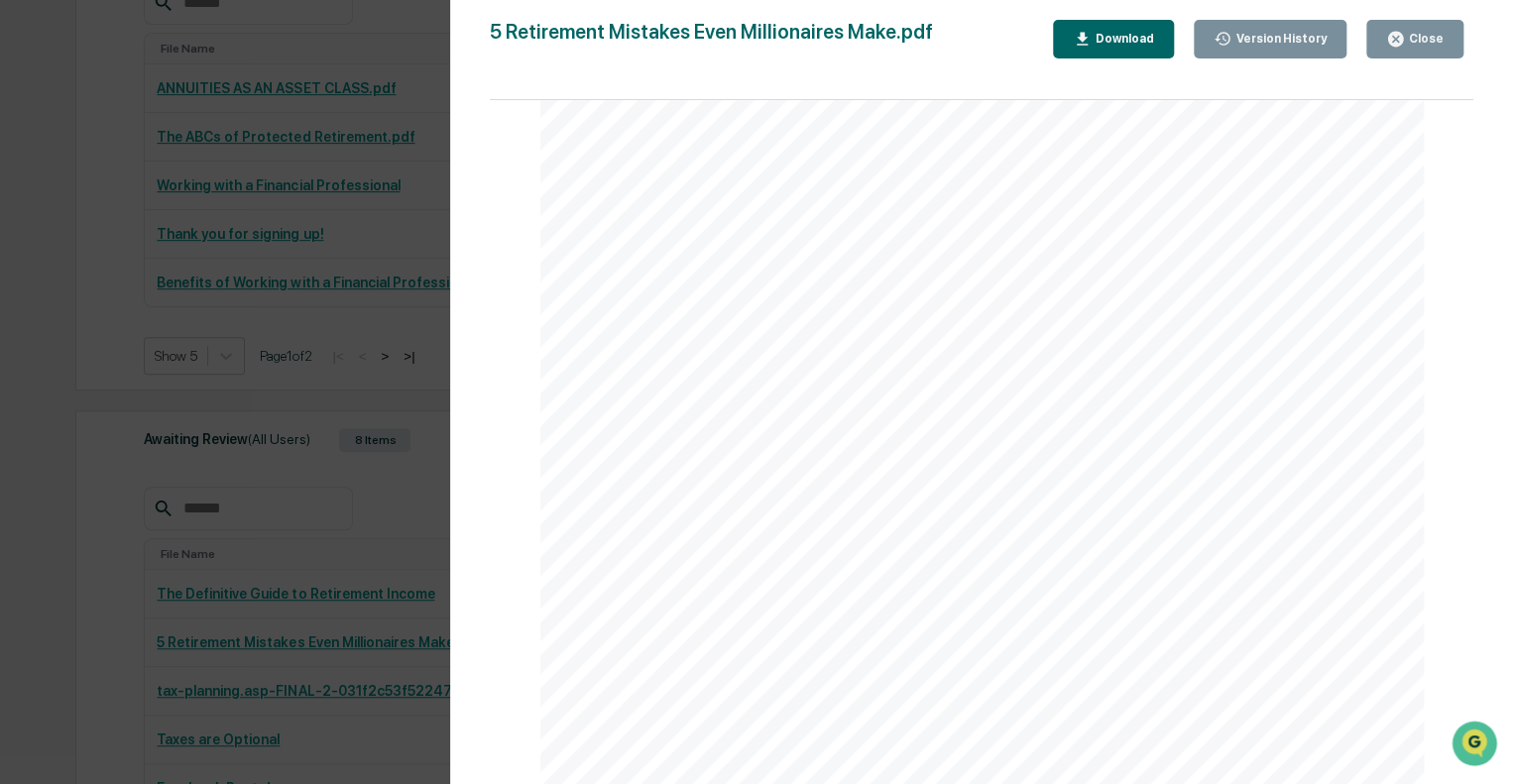 click on "Version History 07/28/2025, 05:31 PM [FIRST] [LAST] 5 Retirement Mistakes Even Millionaires Make.pdf Close Version History Download Page 1/8 WWW.PWEALTHMGMT.COM 5 Retirement Mistakes Even Millionaires Make Page 2/8 You’ve built a substantial nest egg, perhaps sold a business or maximized your 401(k). But even millionaires make mistakes —mistakes that can derail decades of smart financial decisions. This guide will show you the top 5 retirement mistakes we’ve seen high-net-worth individuals make—and how to avoid them. Whether you're already retired or approaching it, the right strategy can help you: Preserve your wealth Minimize taxes Generate stable income Leave a lasting legacy Let’s get started. Retirement Isn’t the Finish Line; It’s the Start of a New Chapter Page 3/8 The Myth: “I’ll be in a lower tax bracket when I retire.” Mistake #1: Underestimating Taxes in Retirement The Reality: Many millionaires stay in the same (or even Fix: Use Roth conversions strategically sid" at bounding box center (756, 392) 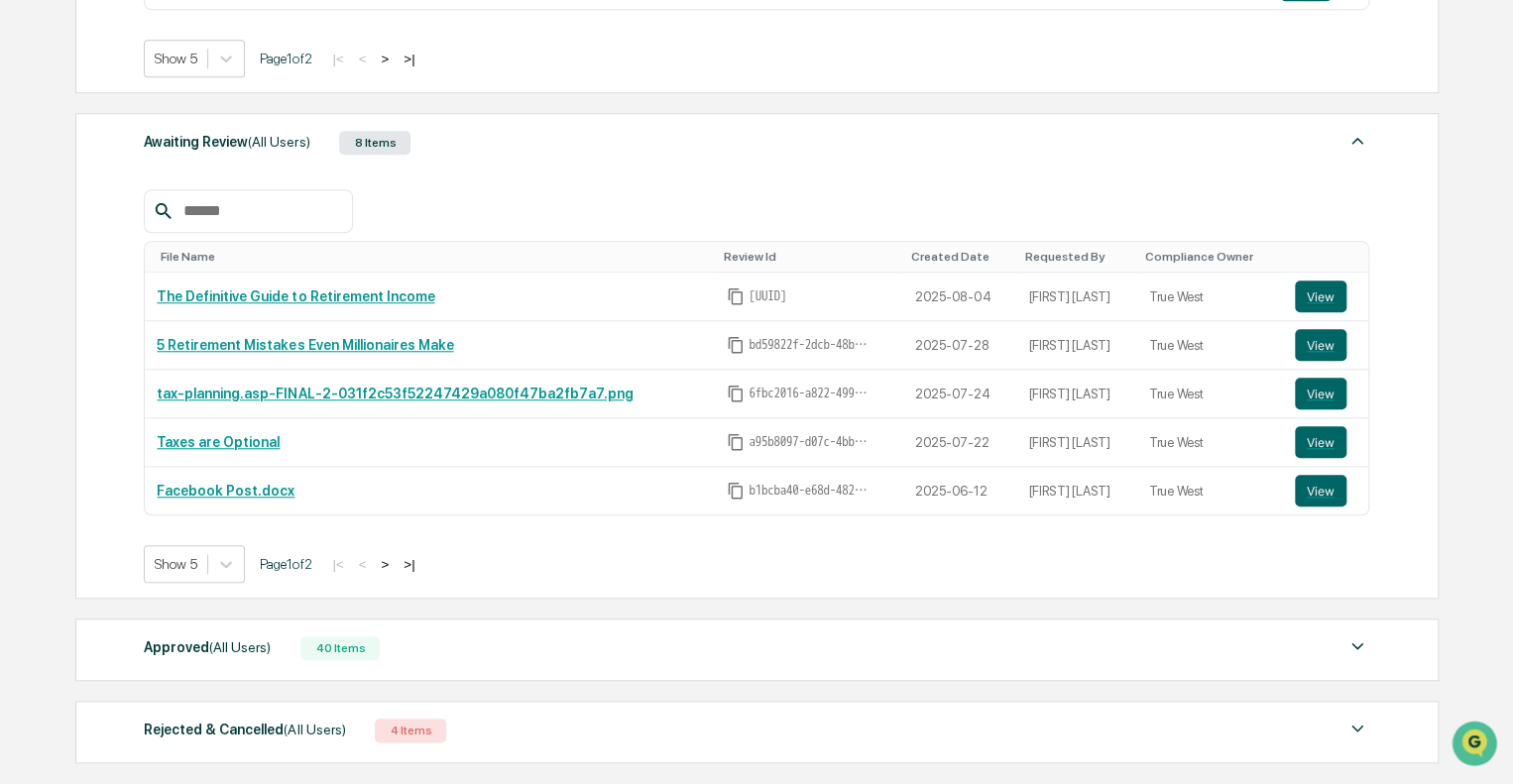 click on "40 Items" at bounding box center (340, 648) 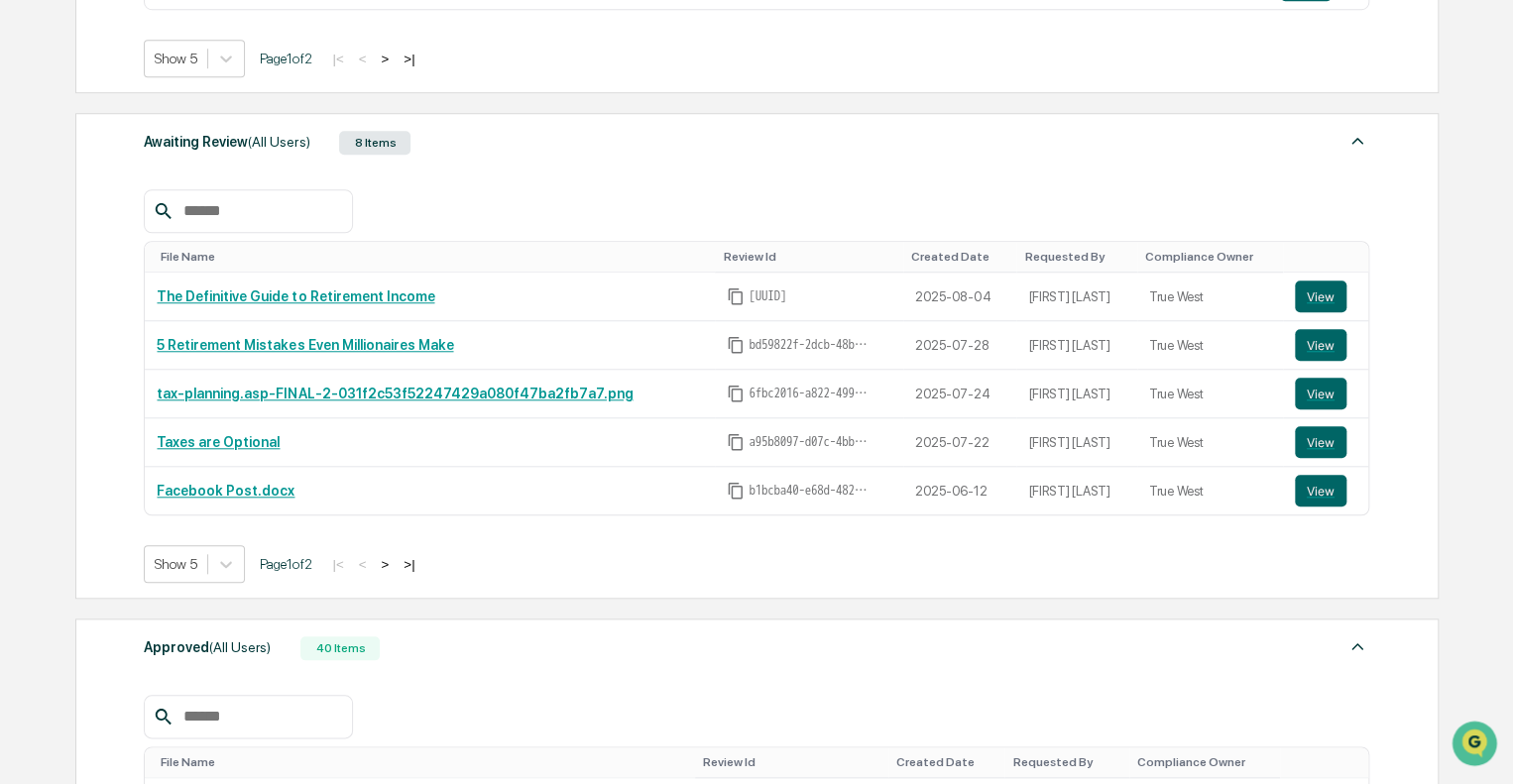 scroll, scrollTop: 885, scrollLeft: 0, axis: vertical 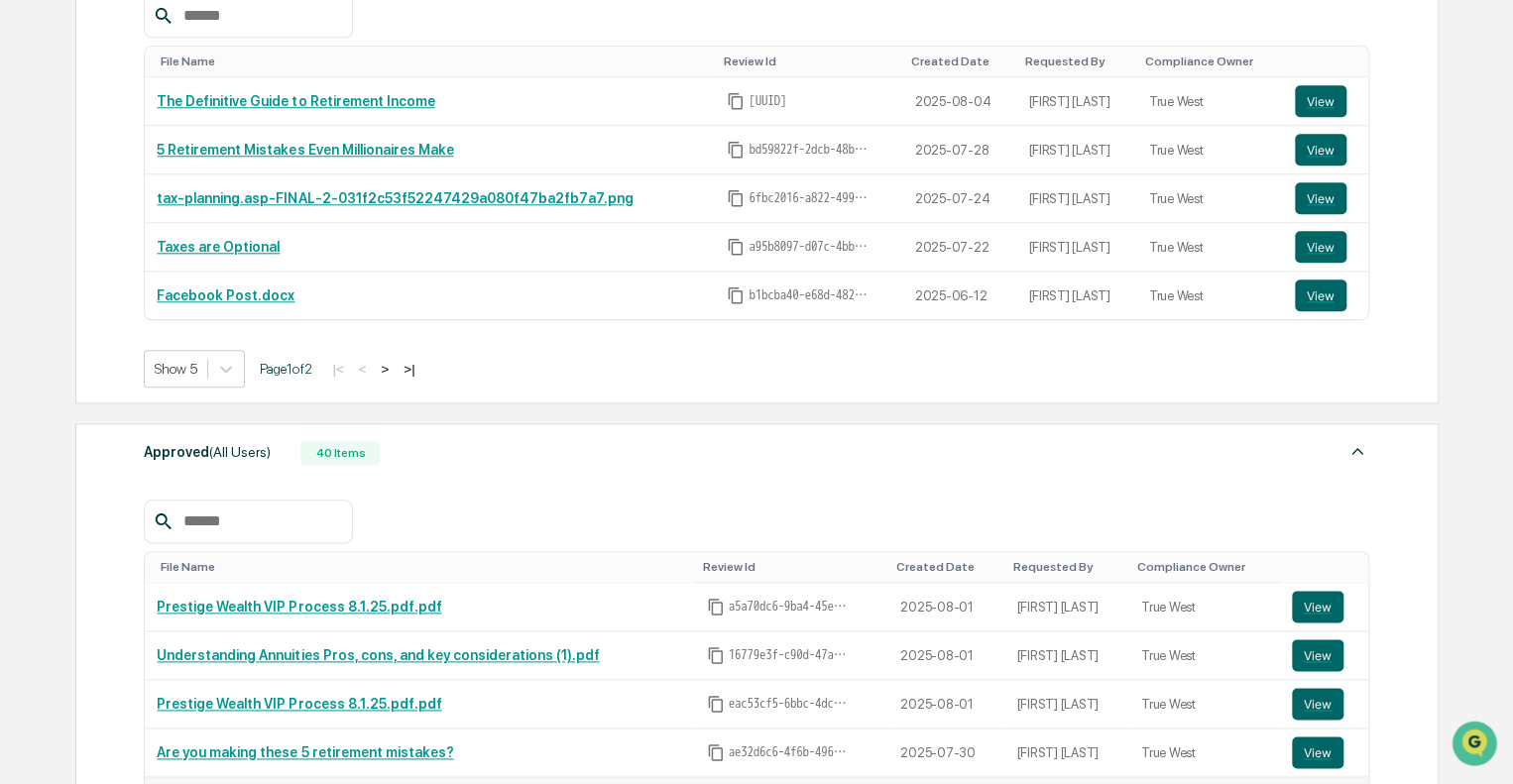 click on "5 Retirement Mistakes Even Millionaires Make" at bounding box center [304, 801] 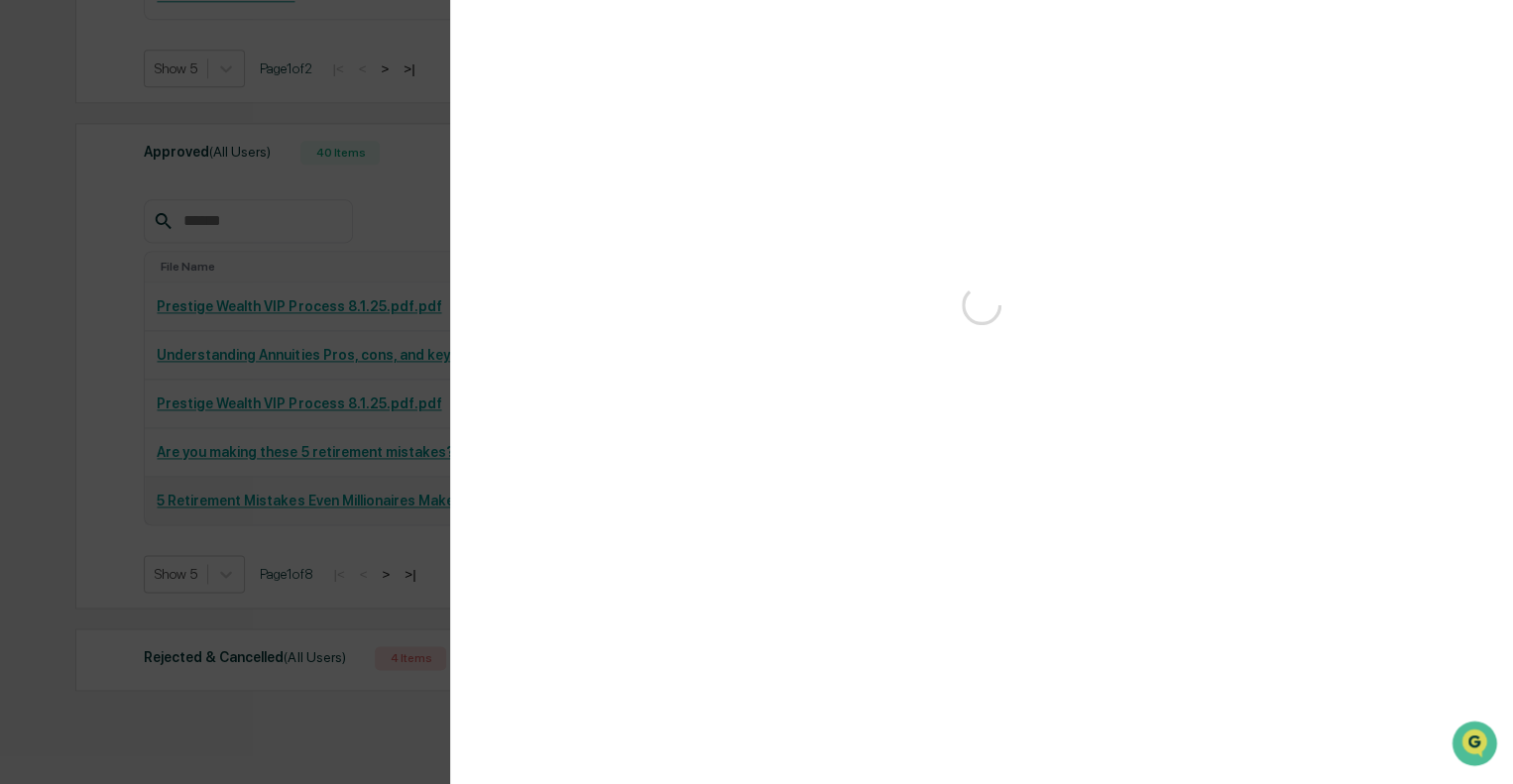 click on "Version History 07/29/2025, 09:39 PM [FIRST] [LAST] 07/30/2025, 12:44 PM [FIRST] [LAST]" at bounding box center (756, 392) 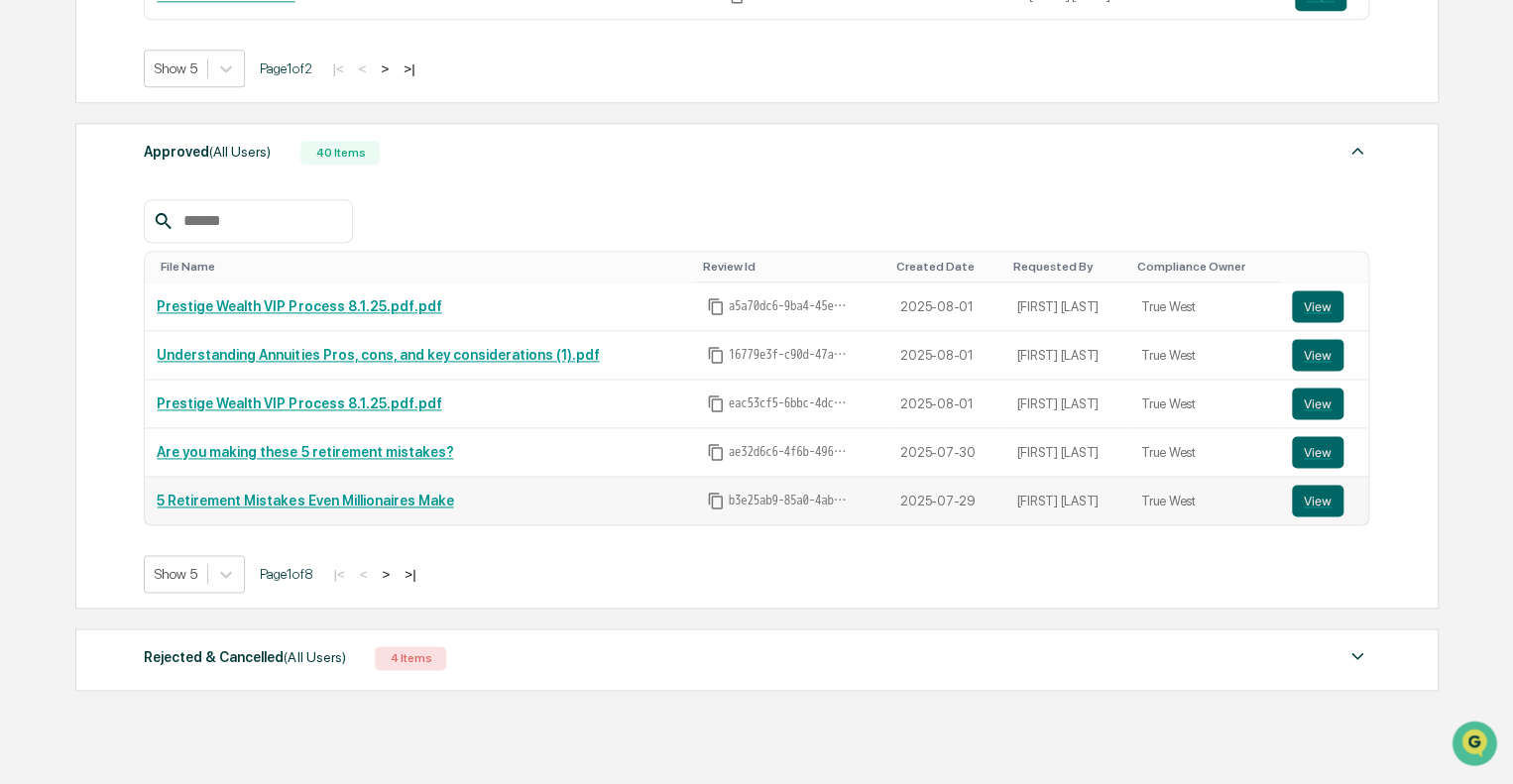 click on "5 Retirement Mistakes Even Millionaires Make" at bounding box center [304, 501] 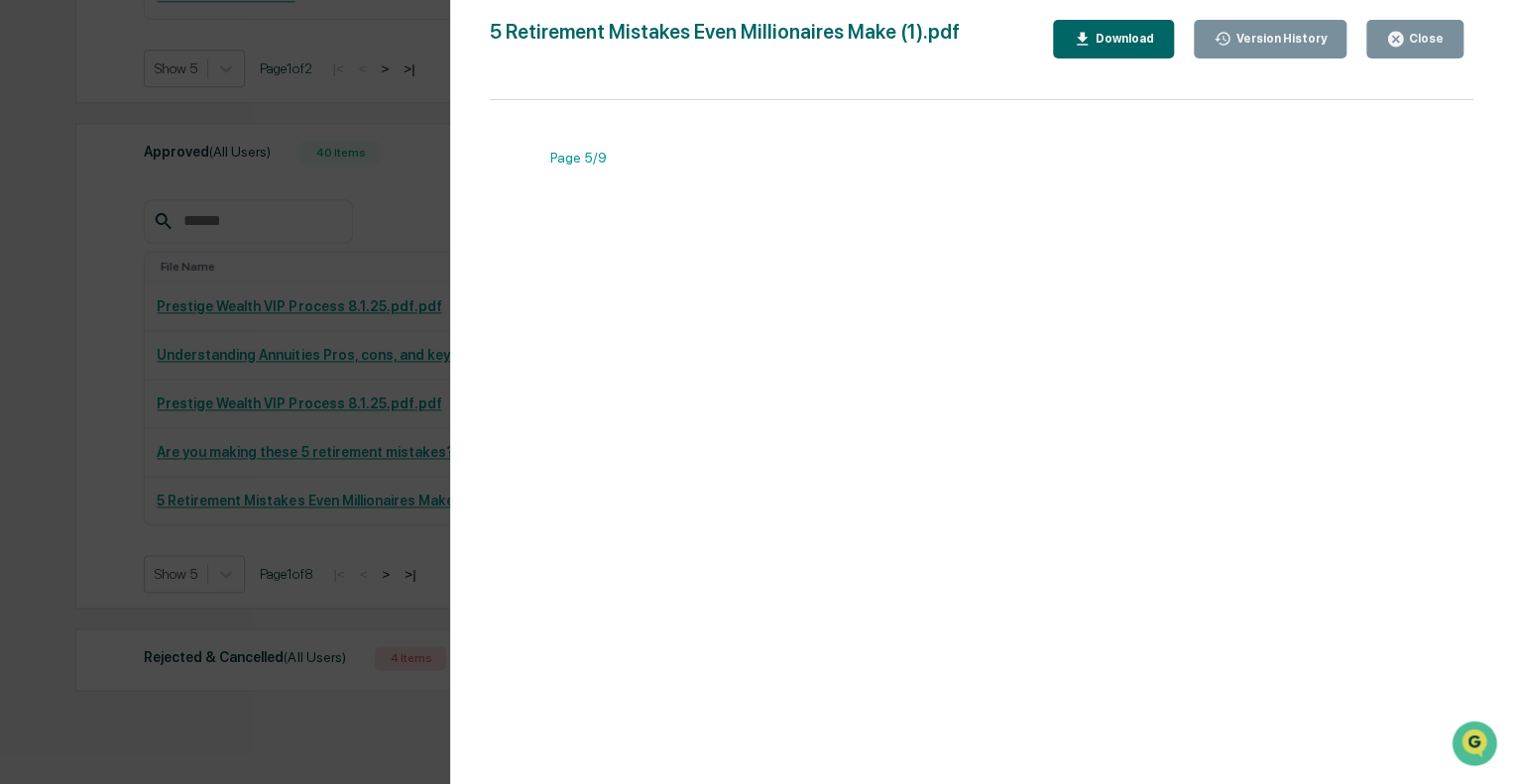 scroll, scrollTop: 5352, scrollLeft: 0, axis: vertical 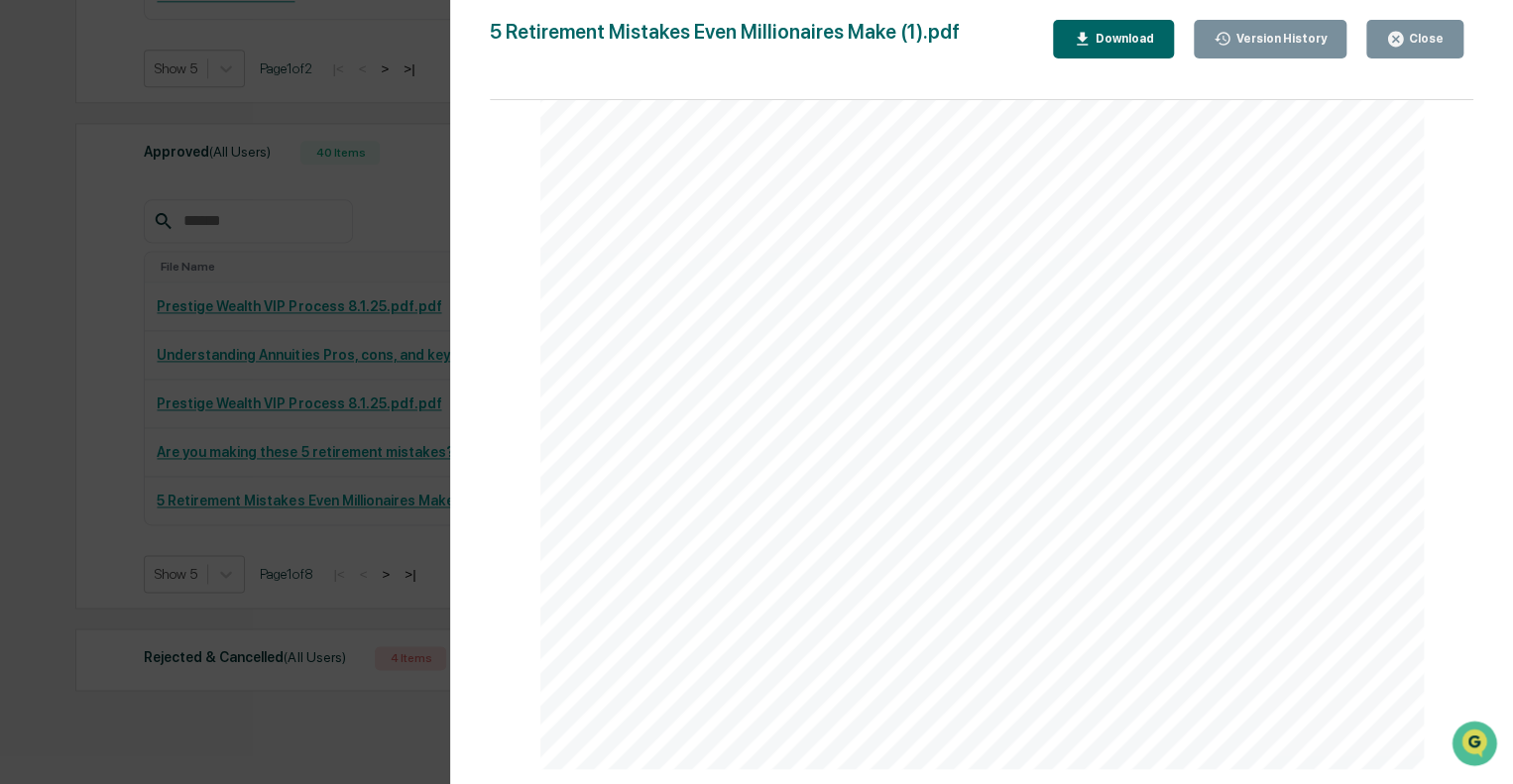 click on "Version History 07/29/2025, 09:39 PM [FIRST] [LAST] 07/30/2025, 12:44 PM [FIRST] [LAST] 5 Retirement Mistakes Even Millionaires Make (1).pdf Close Version History Download Page 1/9 WWW.PWEALTHMGMT.COM 5 Retirement Mistakes Even Millionaires Make Page 2/9 You’ve built a substantial nest egg, perhaps sold a business or maximized your 401(k). But even millionaires make mistakes —mistakes that can derail decades of smart financial decisions. This guide will show you the top 5 retirement mistakes we’ve seen high-net-worth individuals make—and how to avoid them. Whether you're already retired or approaching it, the right strategy can help you: Preserve your wealth Minimize taxes Generate stable income Leave a lasting legacy Let’s get started. Retirement Isn’t the Finish Line; It’s the Start of a New Chapter Page 3/9 The Myth: “I’ll be in a lower tax bracket when I retire.” Mistake #1: Underestimating Taxes in Retirement The Reality: Many millionaires stay in the same (or even Fix" at bounding box center (756, 392) 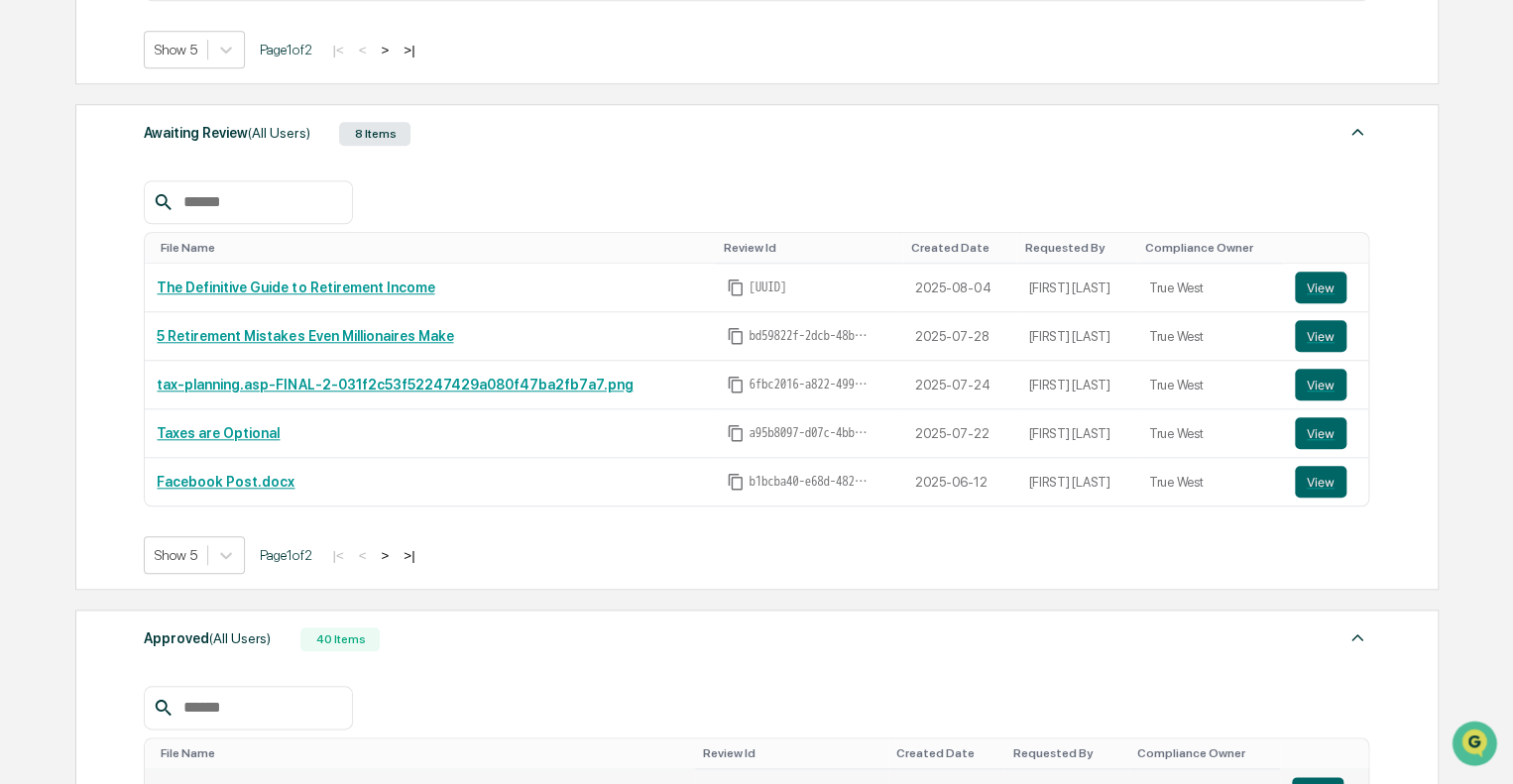 scroll, scrollTop: 0, scrollLeft: 0, axis: both 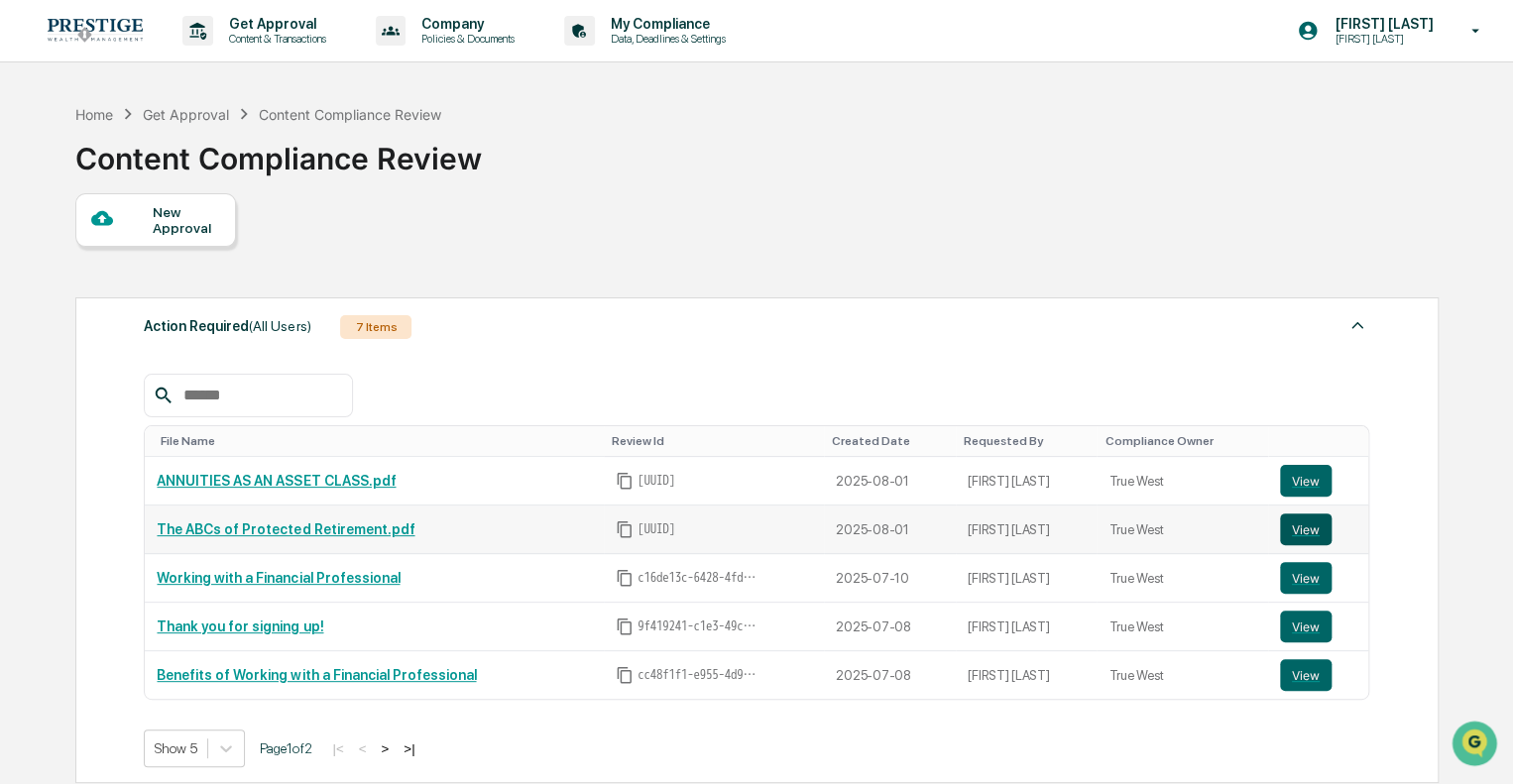 click on "View" at bounding box center (1306, 529) 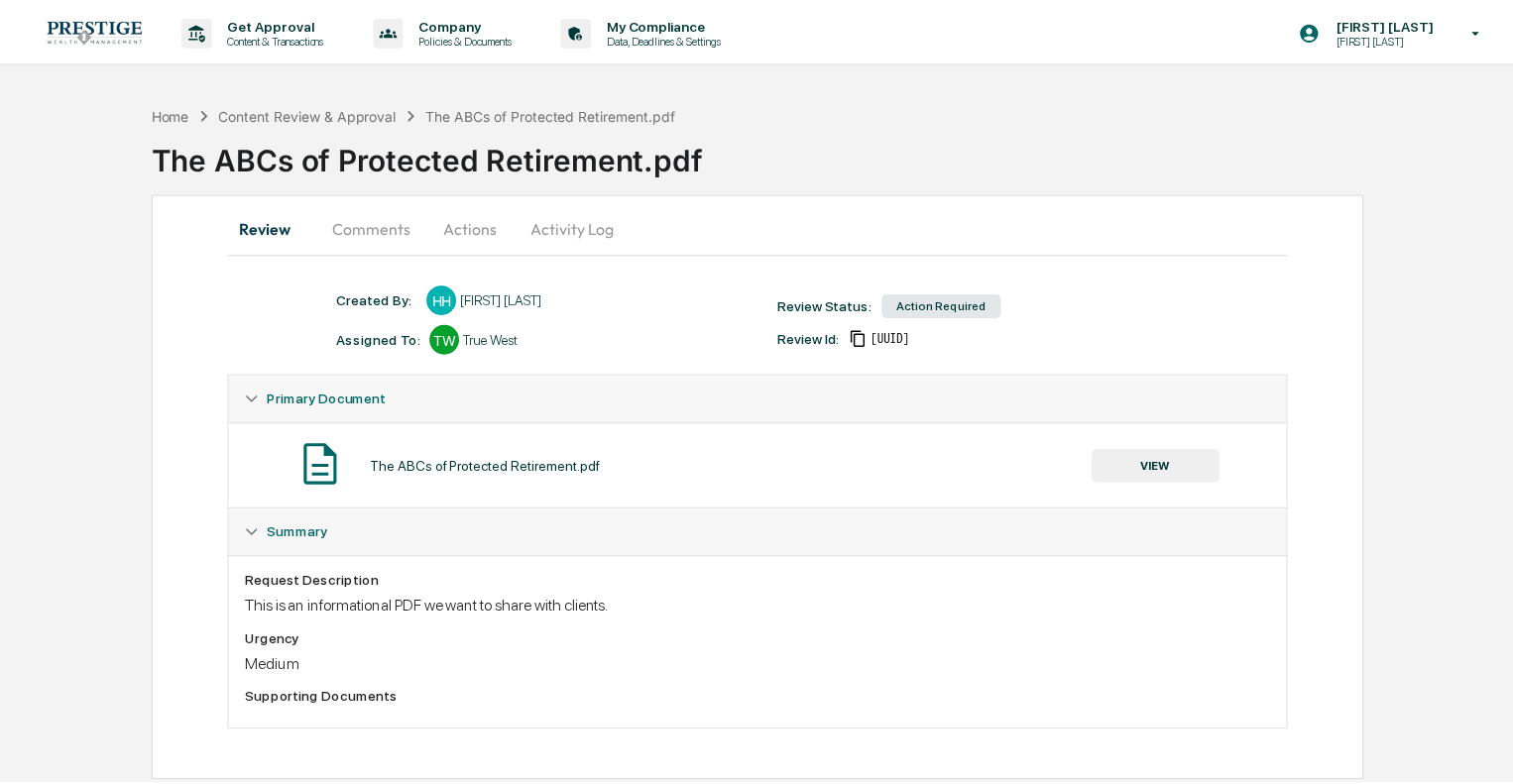 scroll, scrollTop: 0, scrollLeft: 0, axis: both 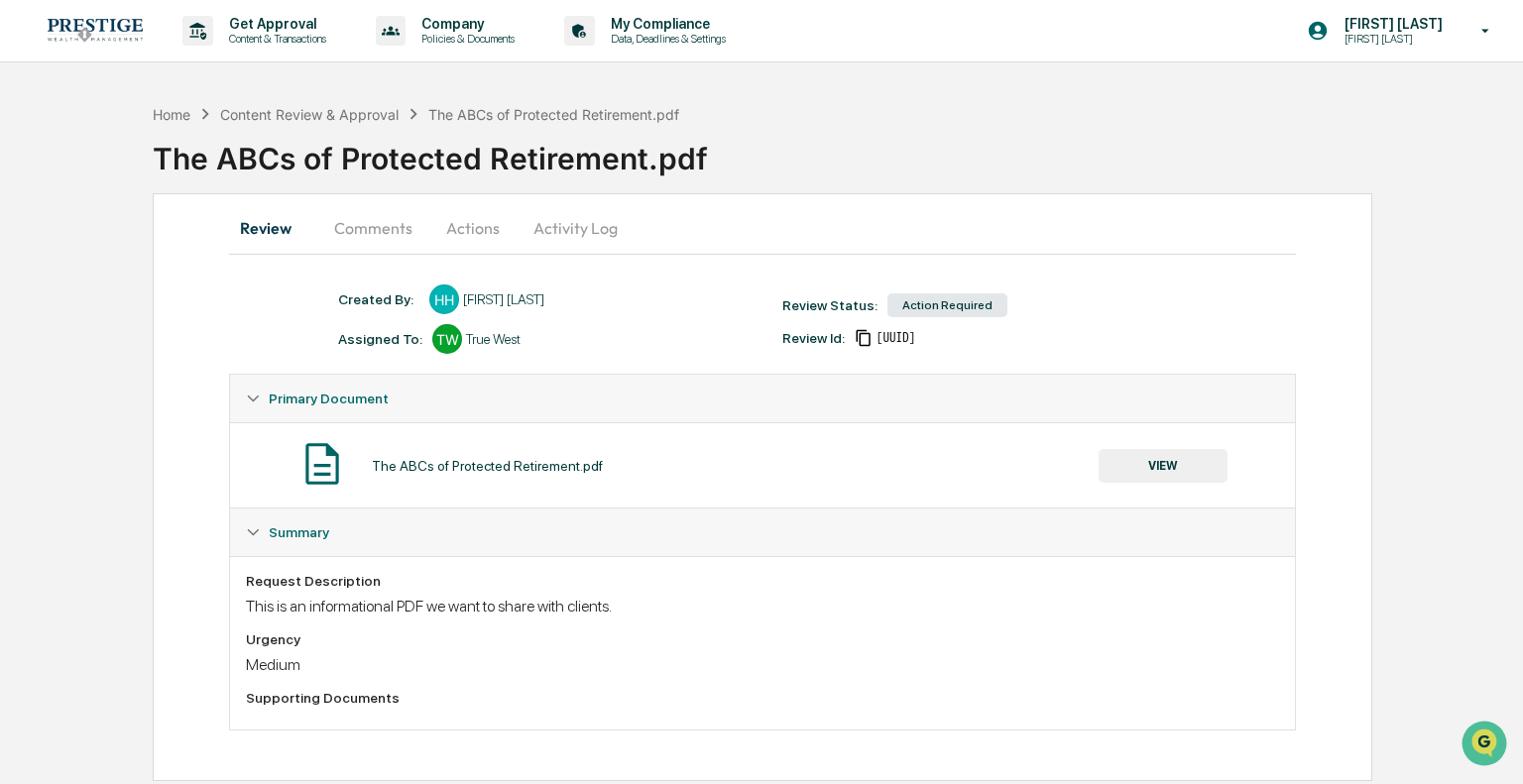 click on "Comments" at bounding box center (373, 228) 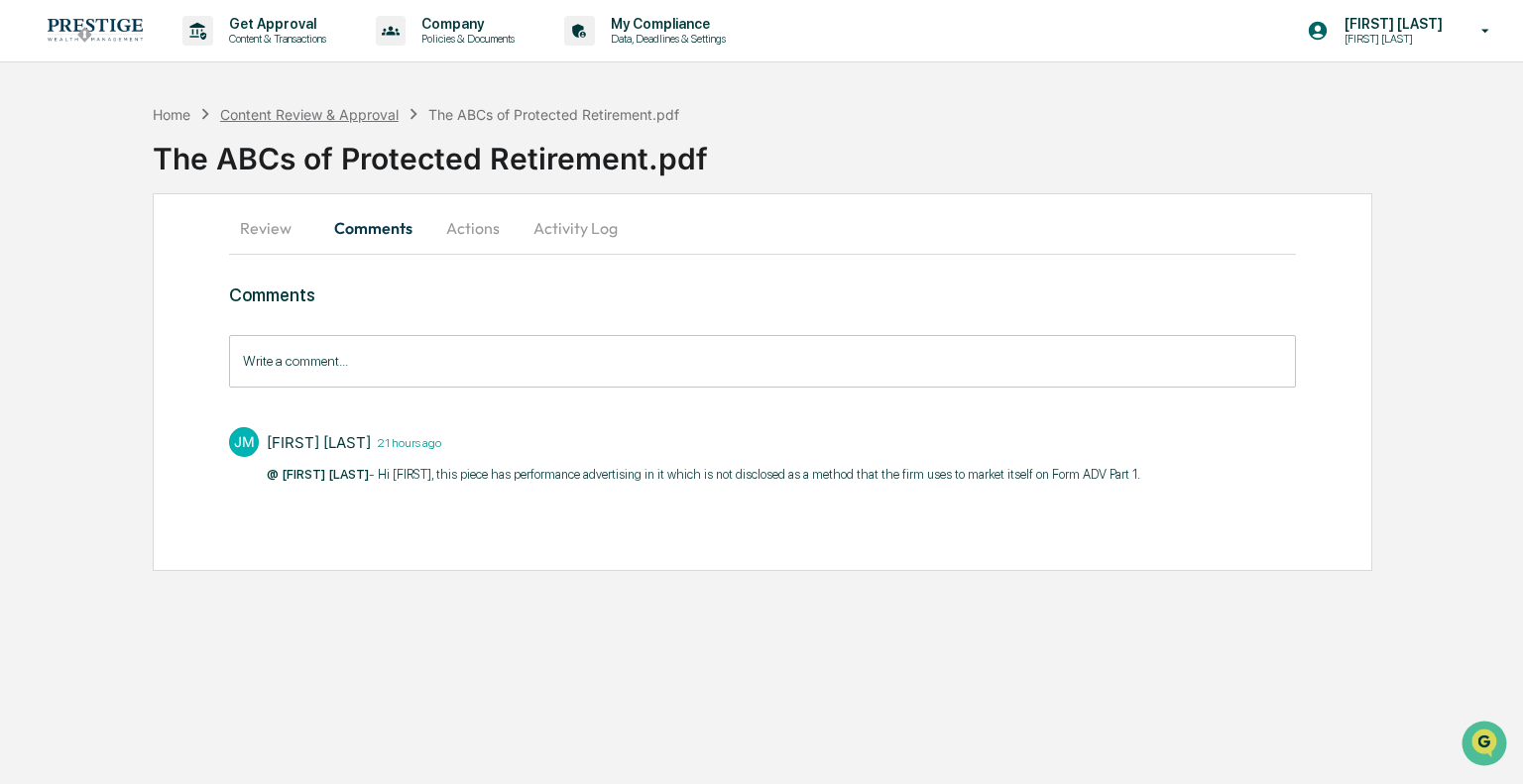 click on "Content Review & Approval" at bounding box center [309, 114] 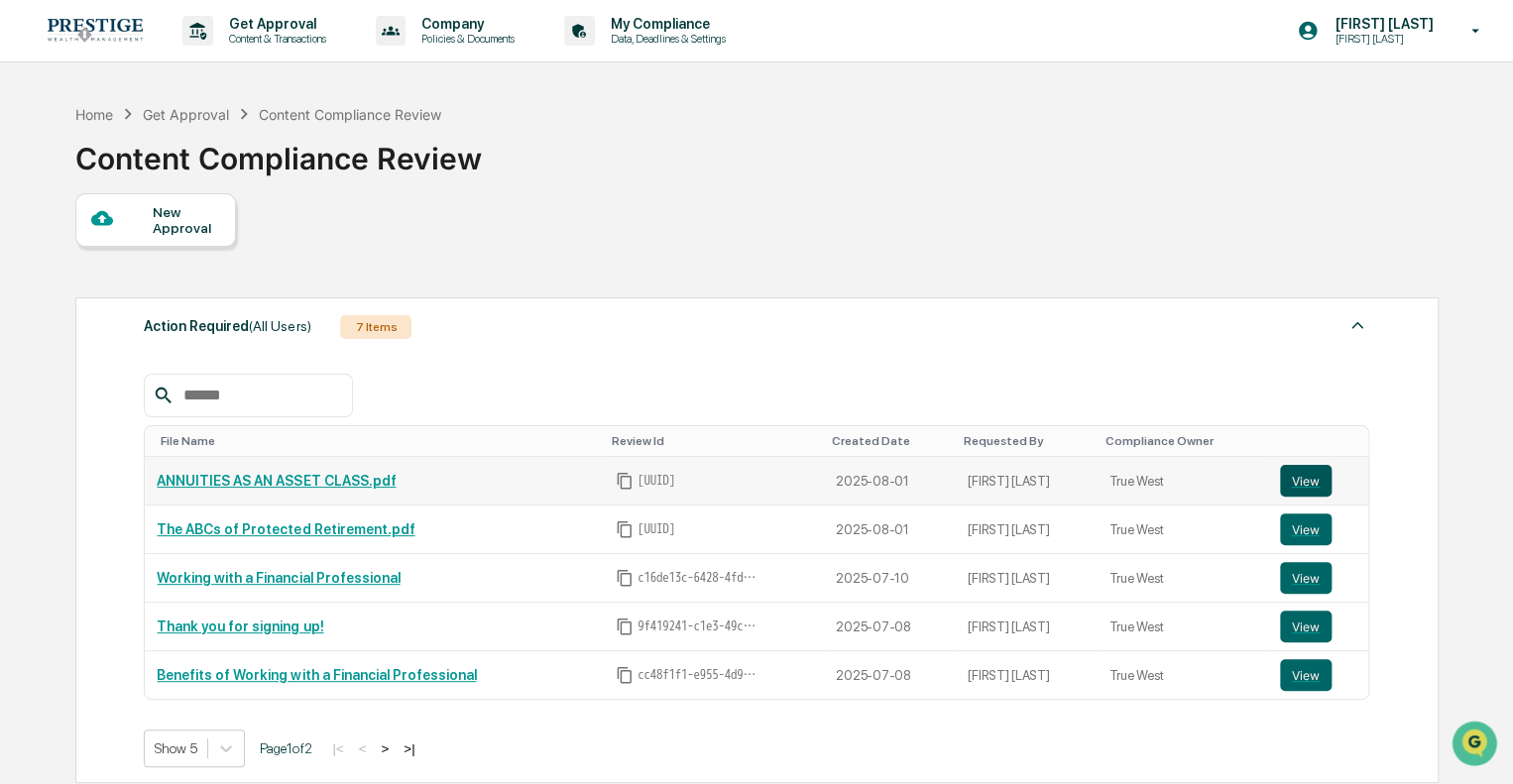 click on "View" at bounding box center [1306, 481] 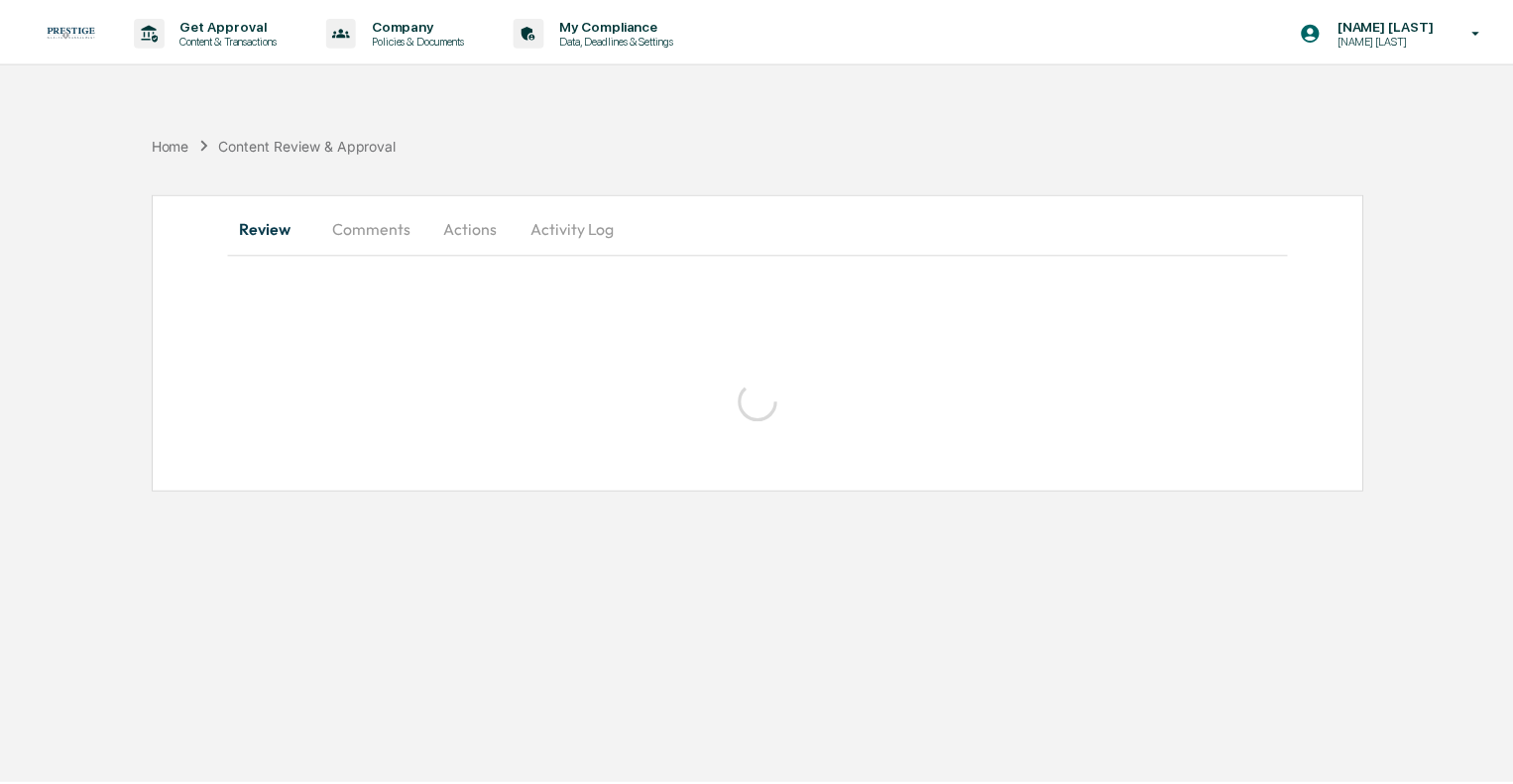 scroll, scrollTop: 0, scrollLeft: 0, axis: both 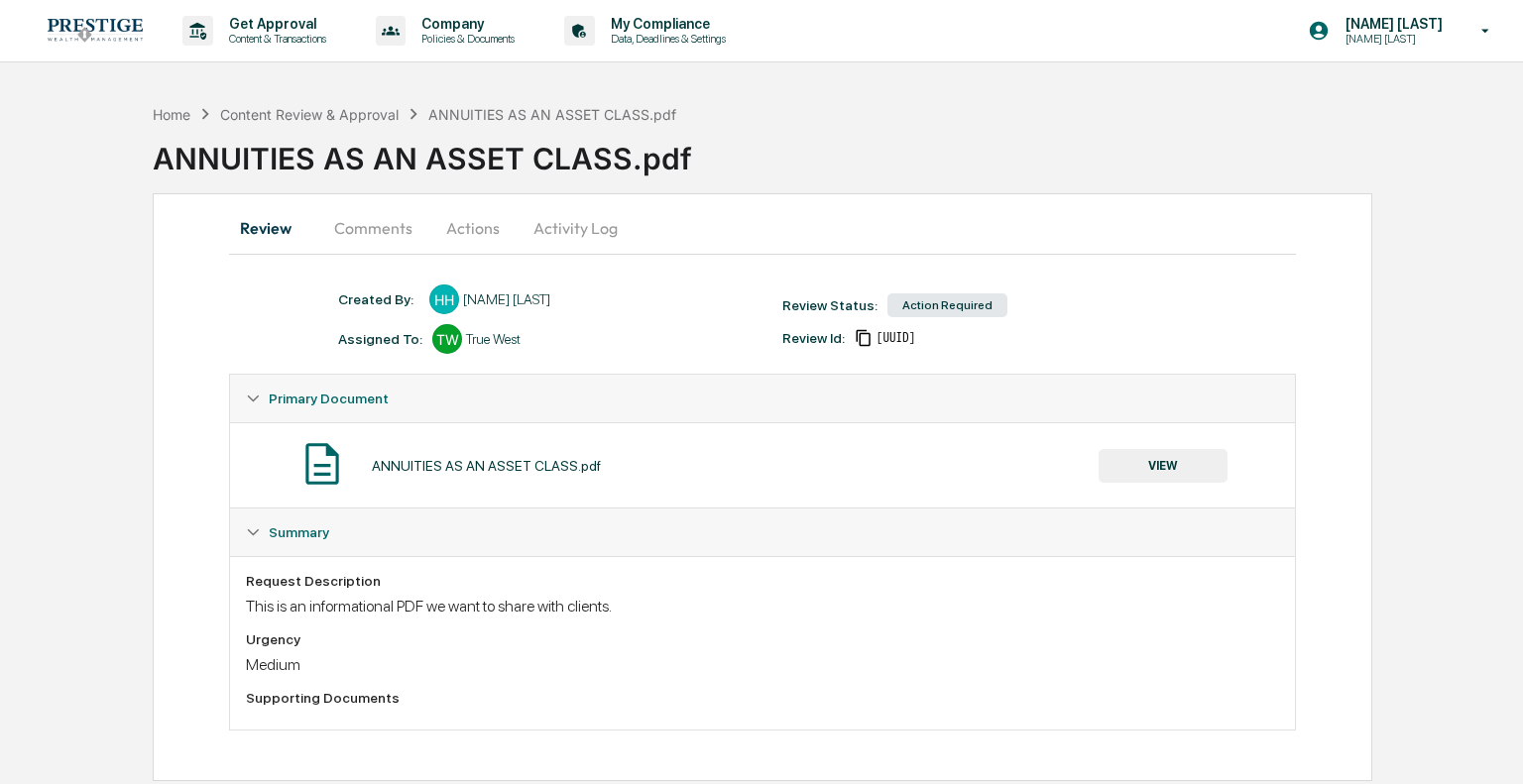 click on "Comments" at bounding box center [373, 228] 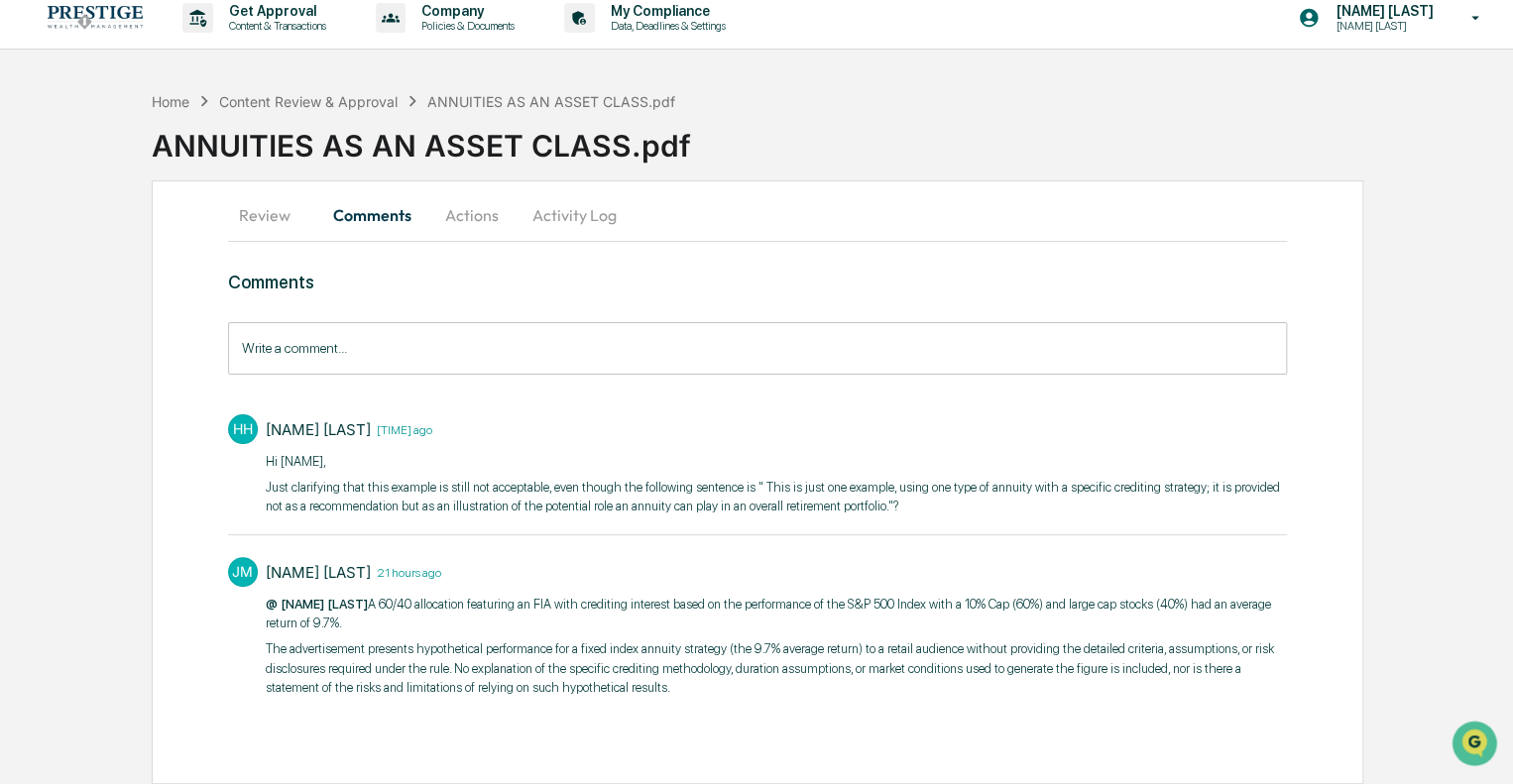 scroll, scrollTop: 30, scrollLeft: 0, axis: vertical 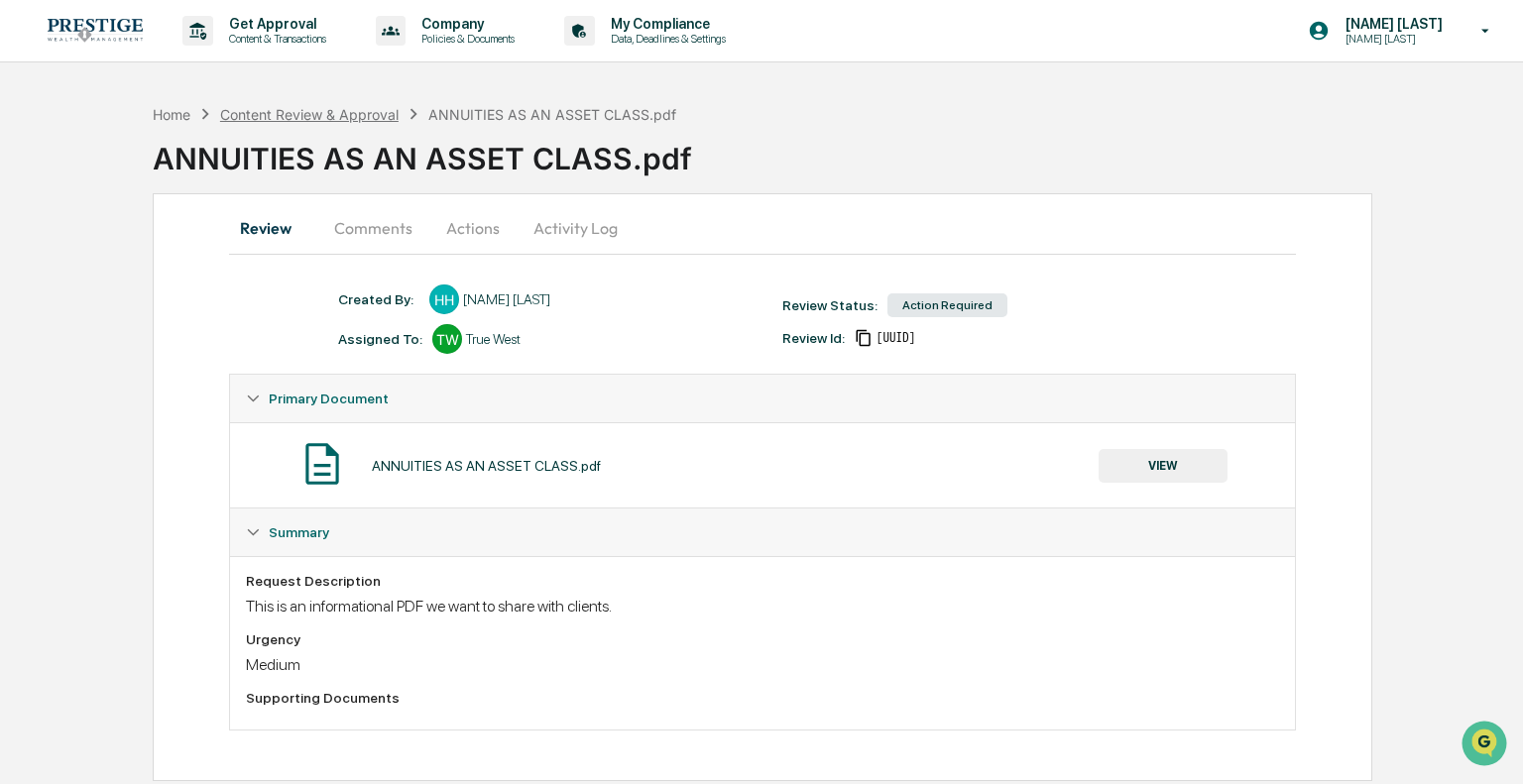 click on "Content Review & Approval" at bounding box center [309, 114] 